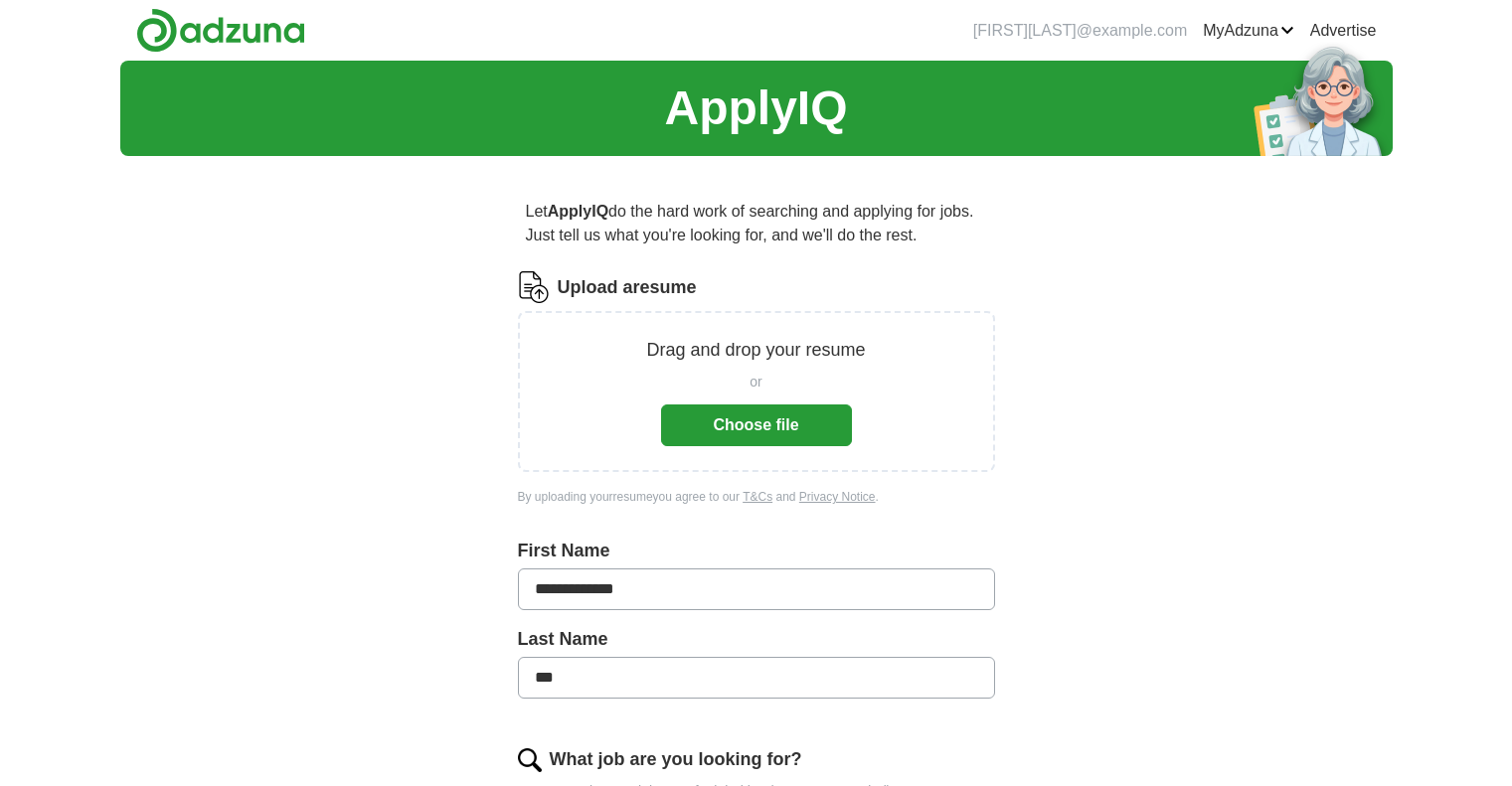 scroll, scrollTop: 0, scrollLeft: 0, axis: both 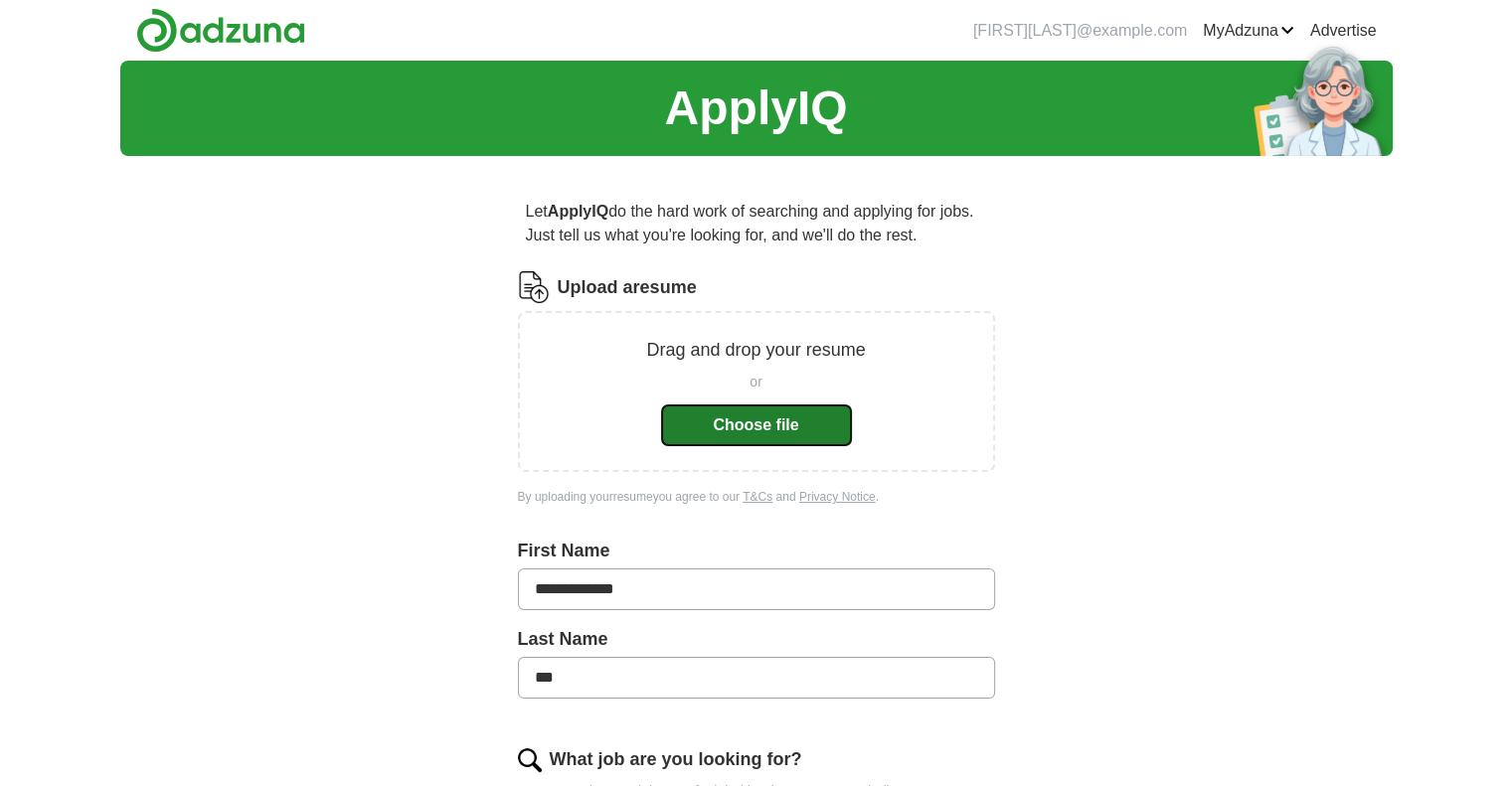 click on "Choose file" at bounding box center (756, 425) 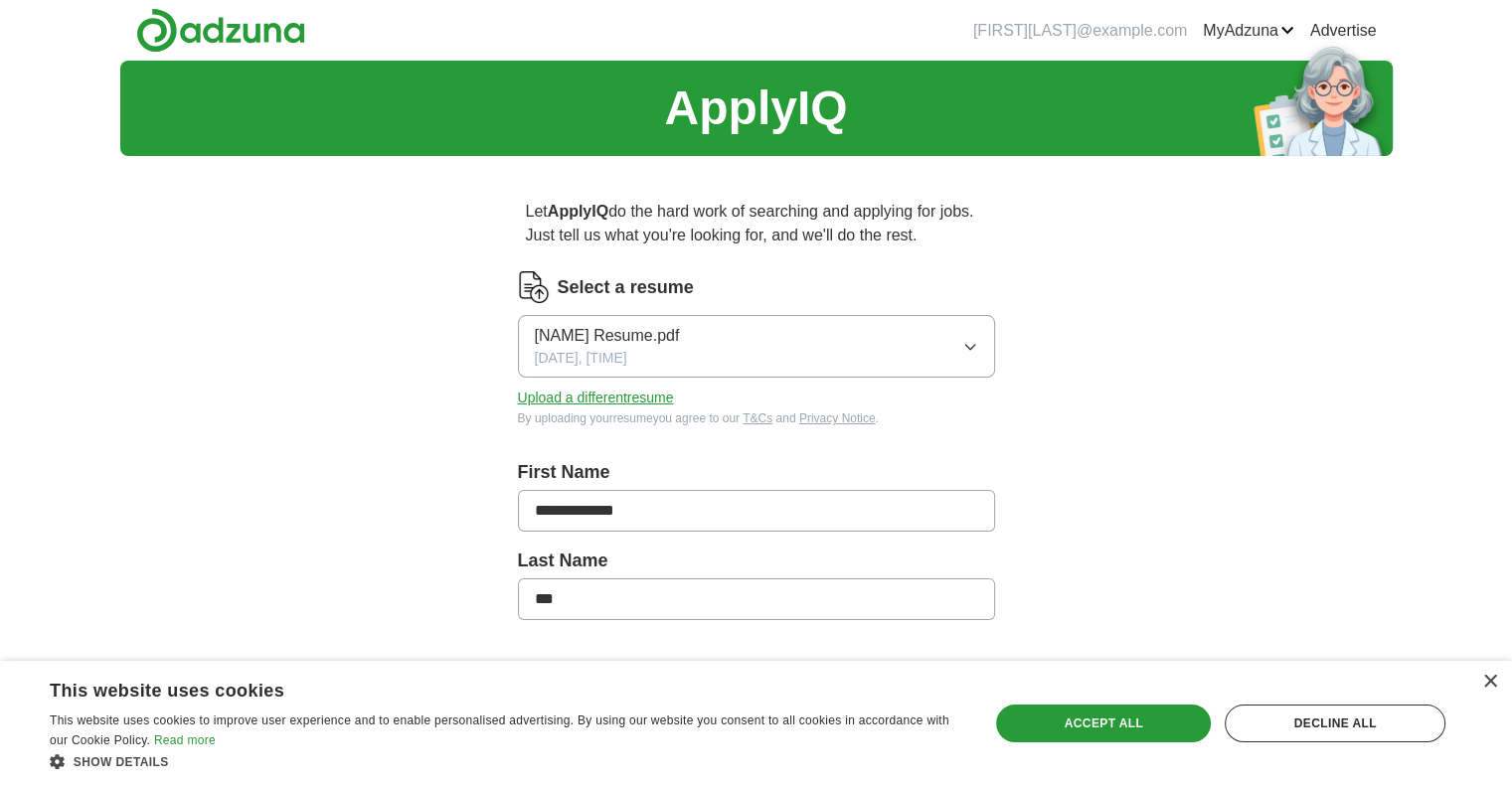 drag, startPoint x: 658, startPoint y: 512, endPoint x: 497, endPoint y: 519, distance: 161.1521 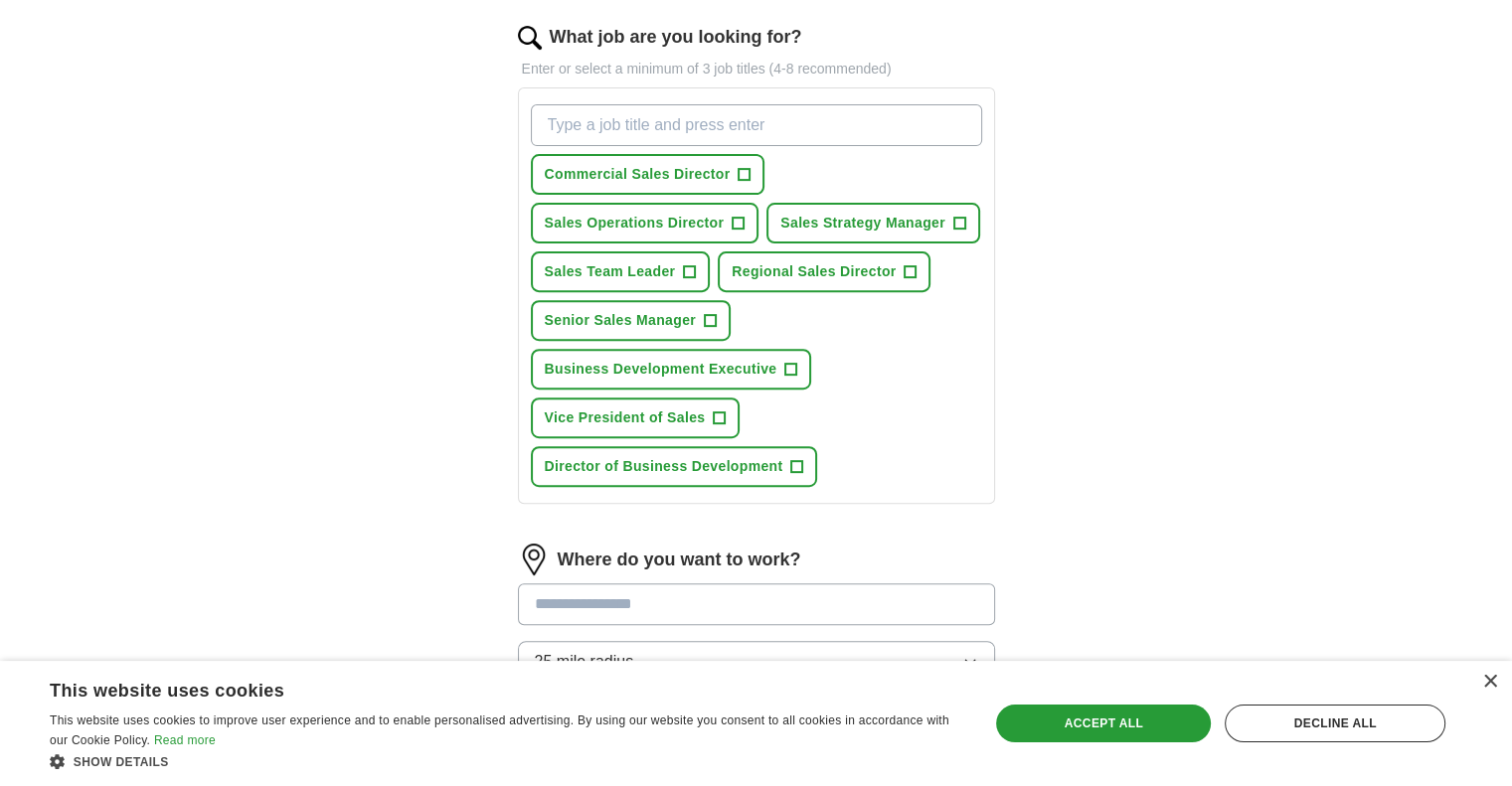 scroll, scrollTop: 688, scrollLeft: 0, axis: vertical 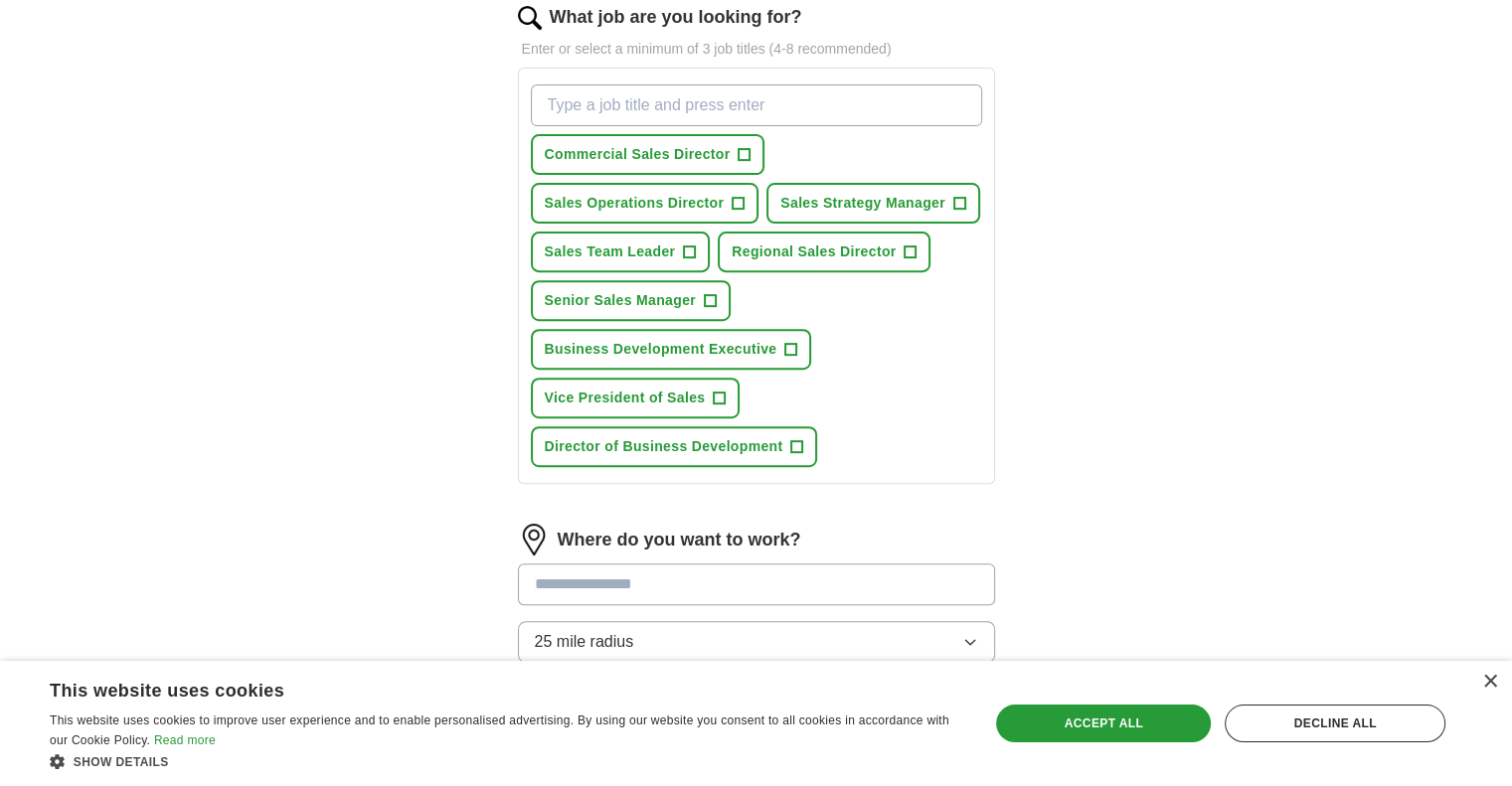 click on "Let  ApplyIQ  do the hard work of searching and applying for jobs. Just tell us what you're looking for, and we'll do the rest. Select a resume [NAME] Resume.pdf [DATE], [TIME] Upload a different  resume By uploading your  resume  you agree to our   T&Cs   and   Privacy Notice . First Name * First name is too short Last Name *** What job are you looking for? Enter or select a minimum of 3 job titles (4-8 recommended) Commercial Sales Director + Sales Operations Director + Sales Strategy Manager + Sales Team Leader + Regional Sales Director + Senior Sales Manager + Business Development Executive + Vice President of Sales + Director of Business Development + Where do you want to work? 25 mile radius Start applying for jobs By registering, you consent to us applying to suitable jobs for you" at bounding box center (756, 157) 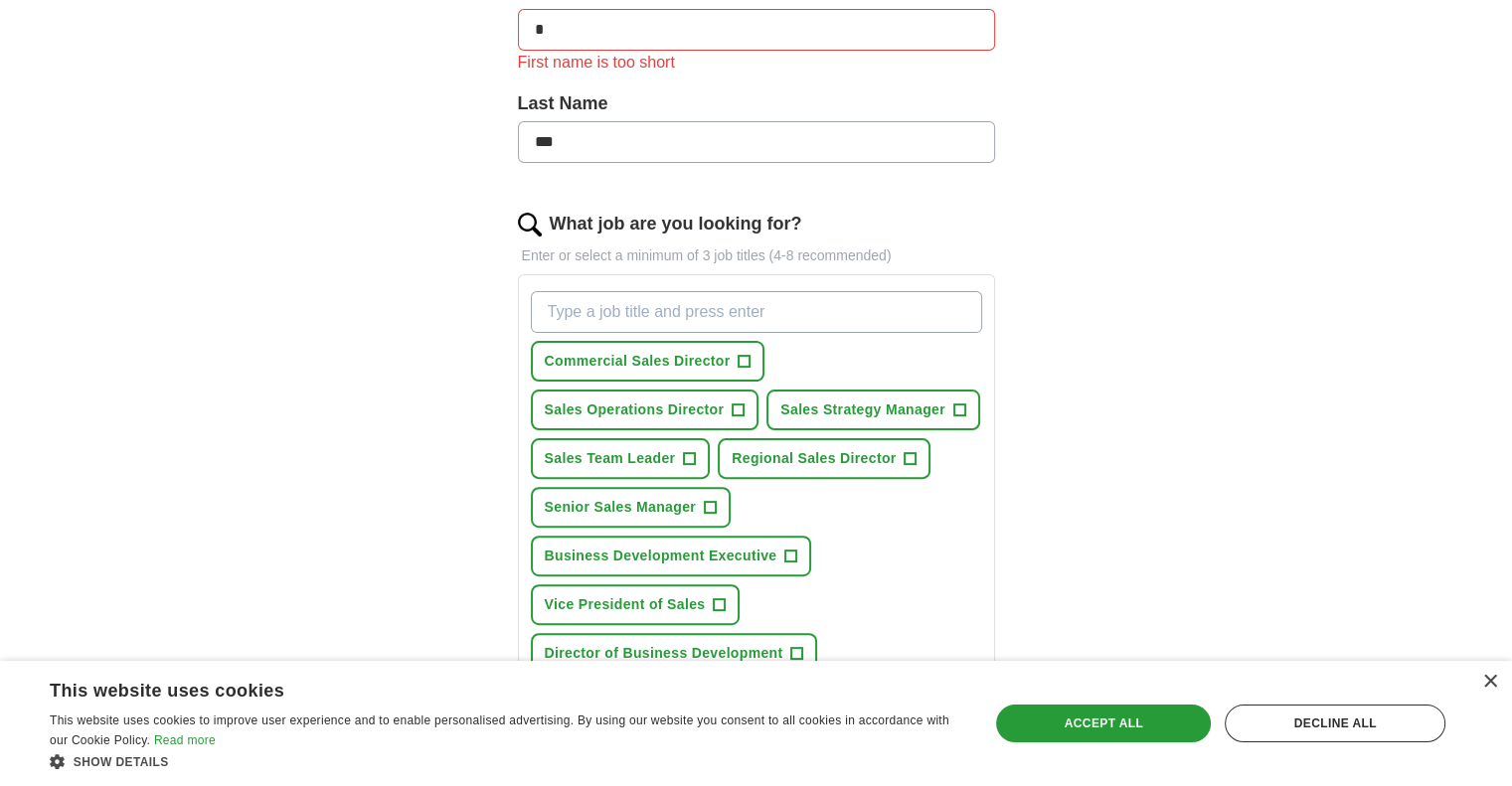 scroll, scrollTop: 469, scrollLeft: 0, axis: vertical 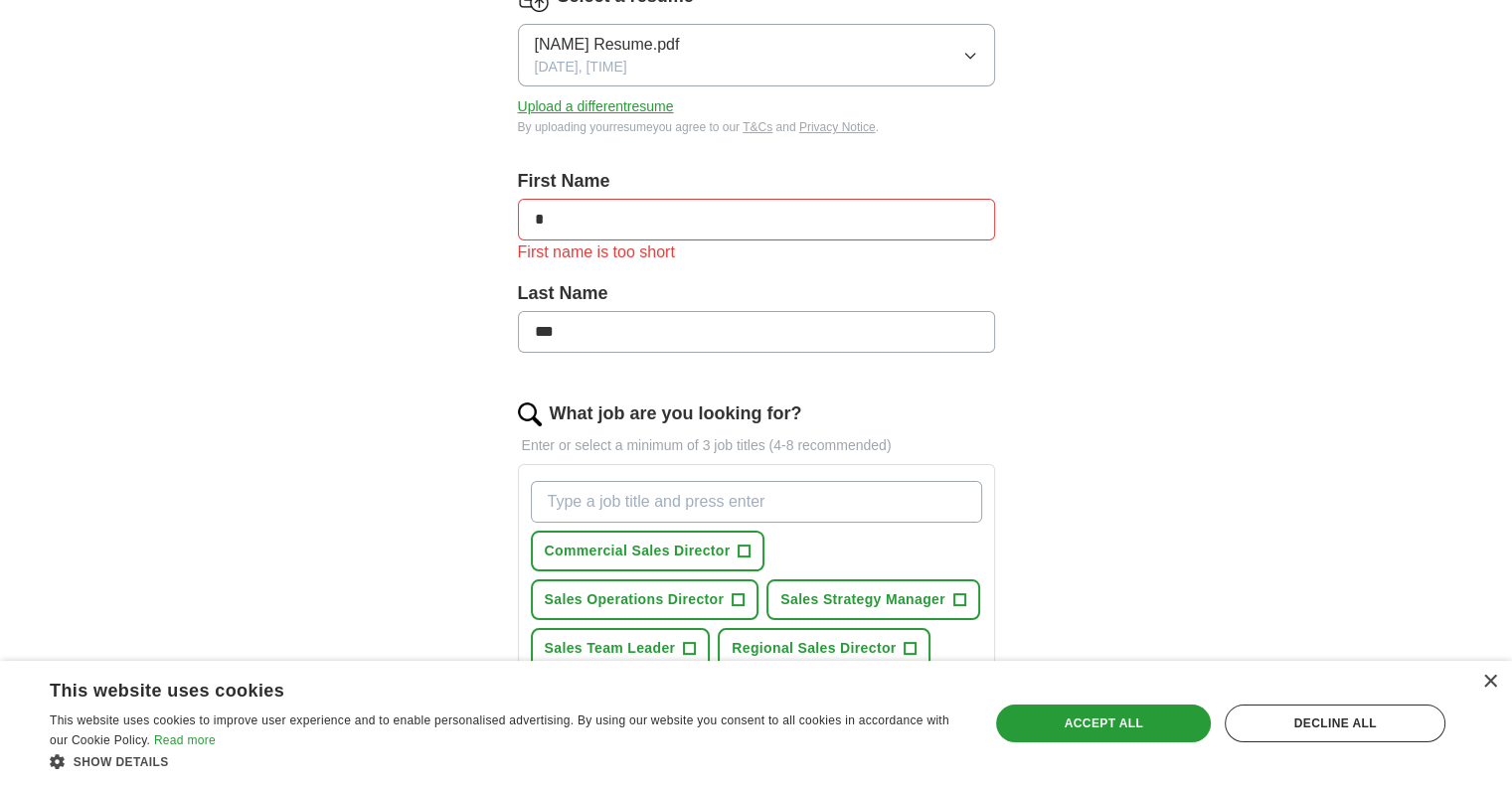 click on "*" at bounding box center (756, 220) 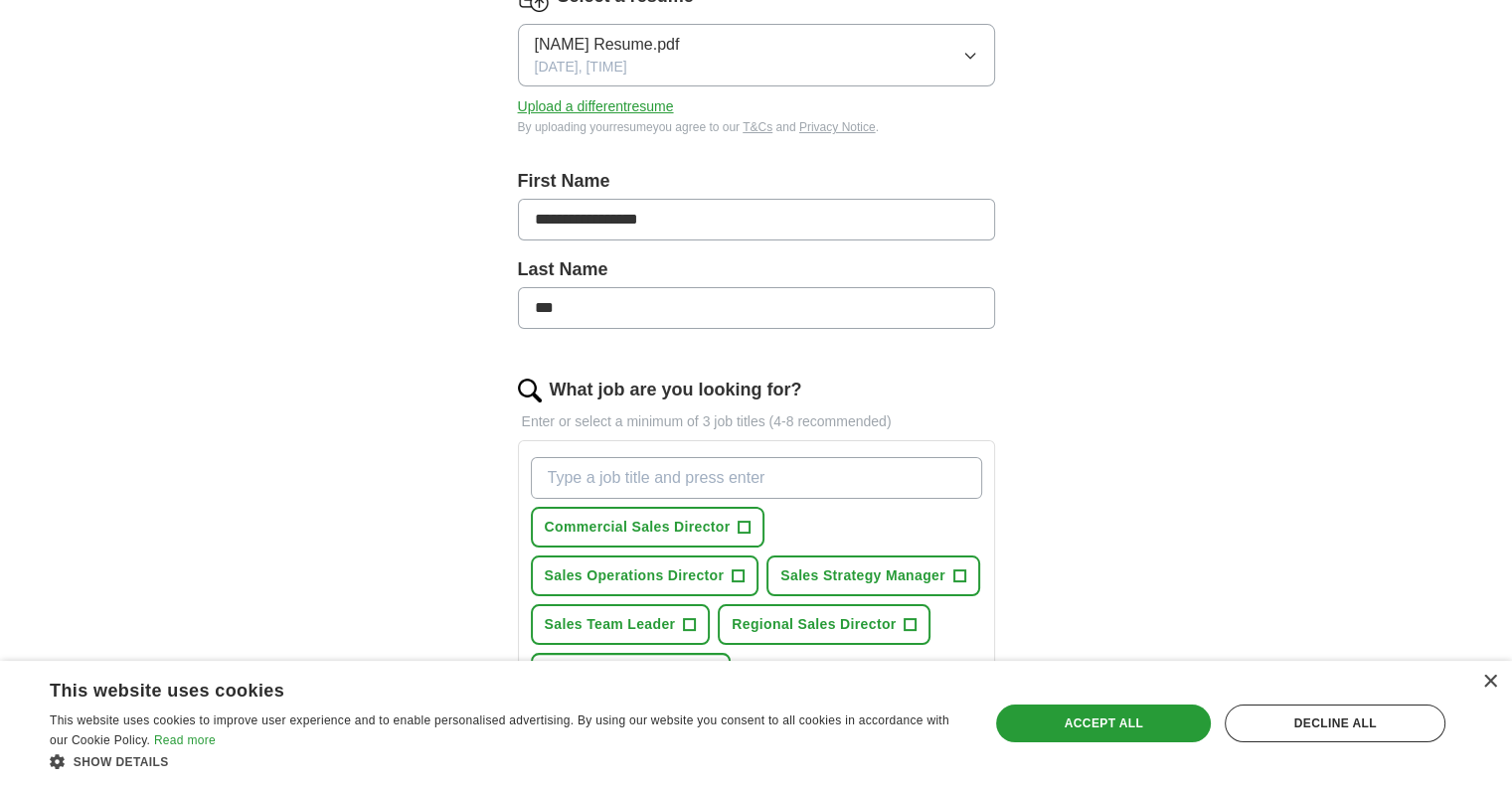 click on "**********" at bounding box center [756, 220] 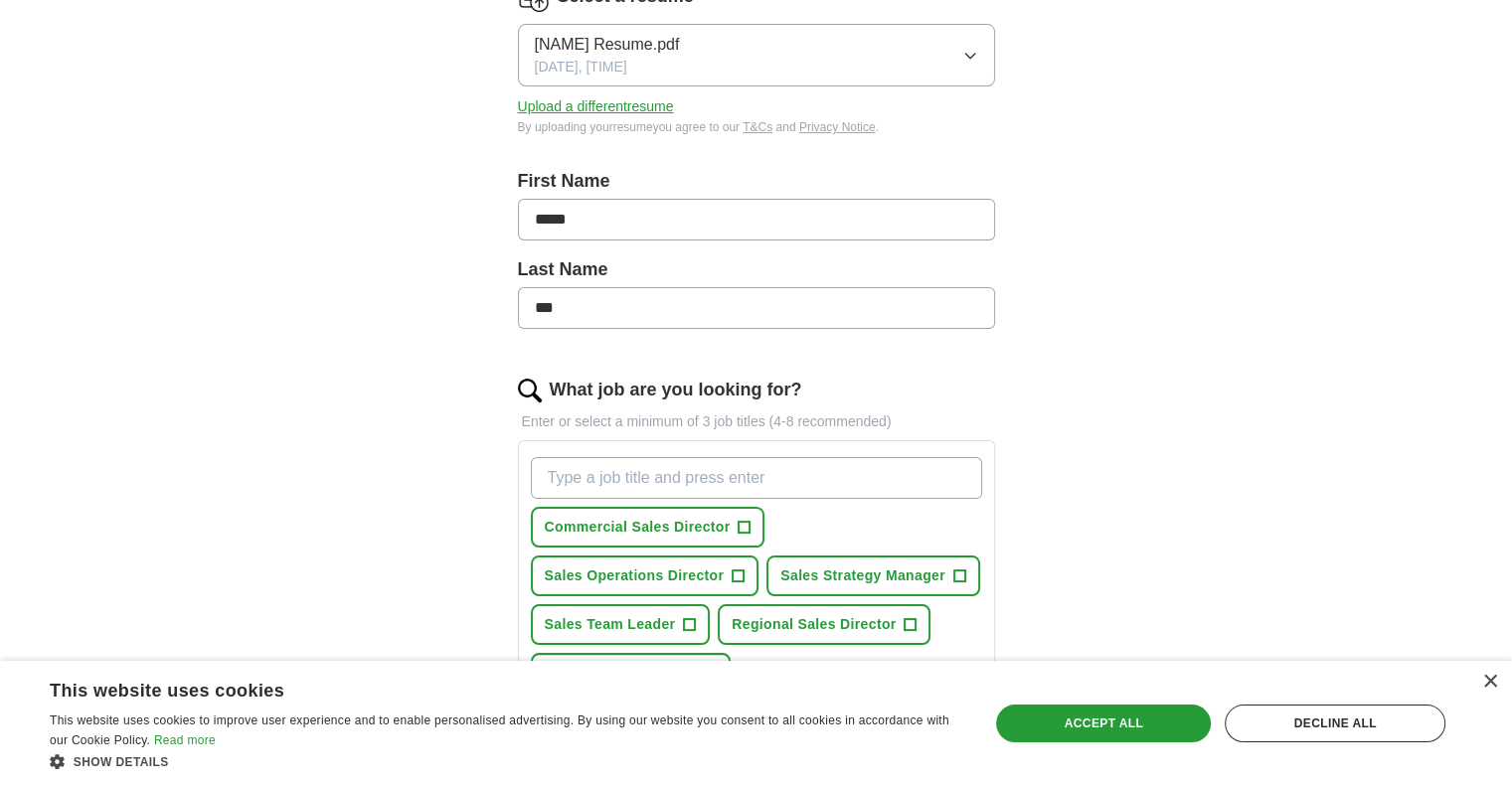 click on "*****" at bounding box center (756, 220) 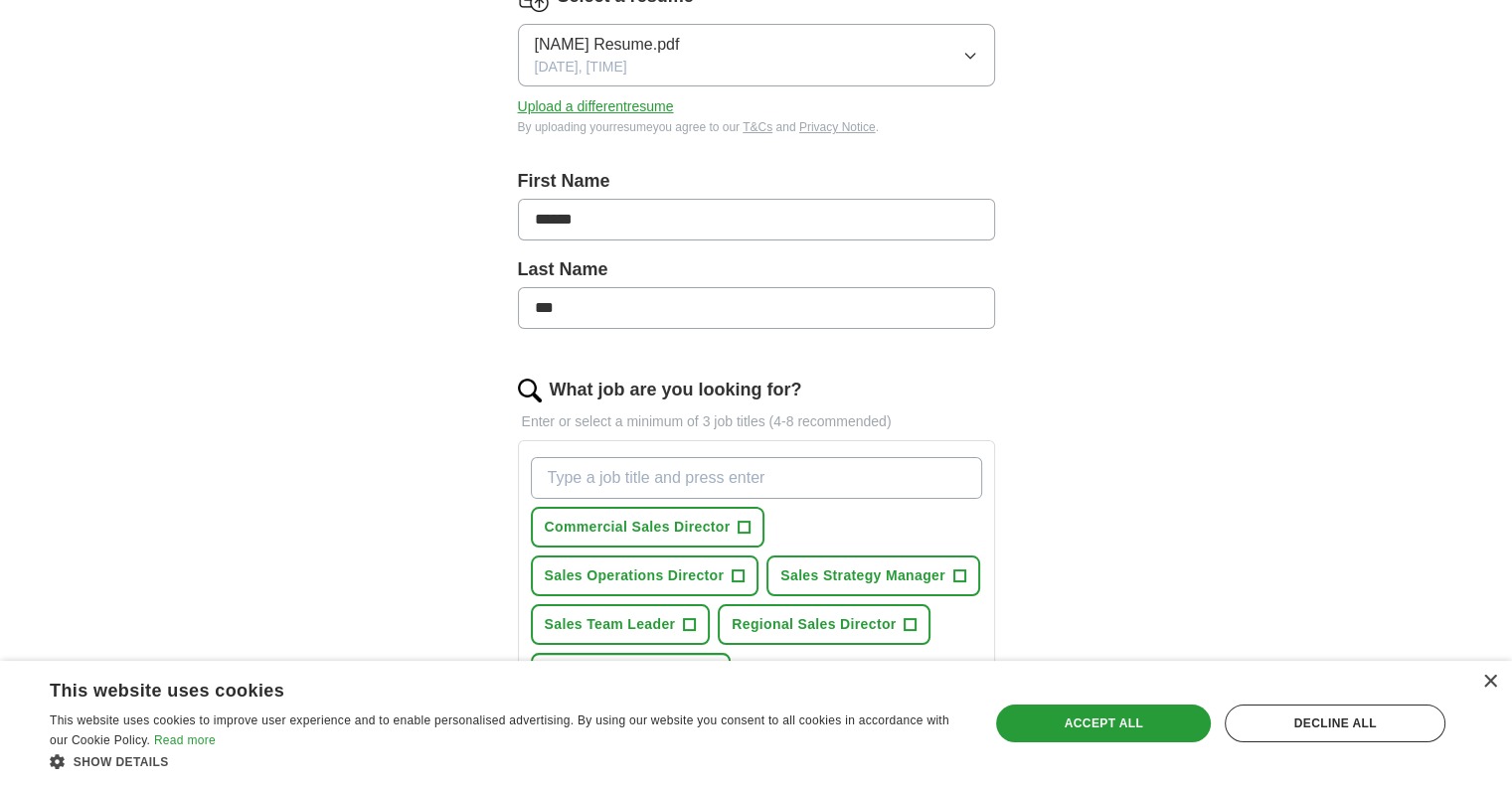 click on "******" at bounding box center [756, 220] 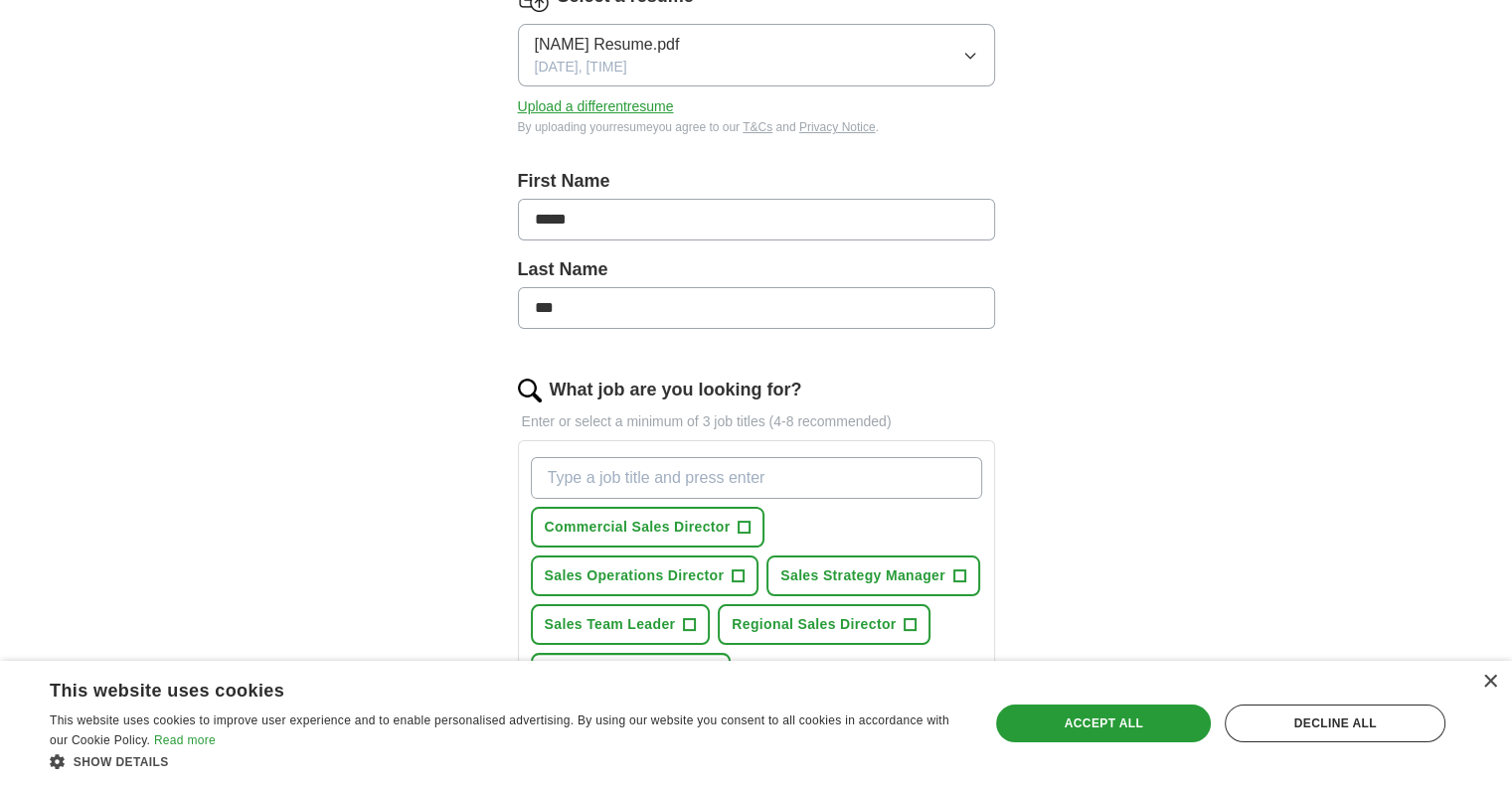 click on "*****" at bounding box center (756, 220) 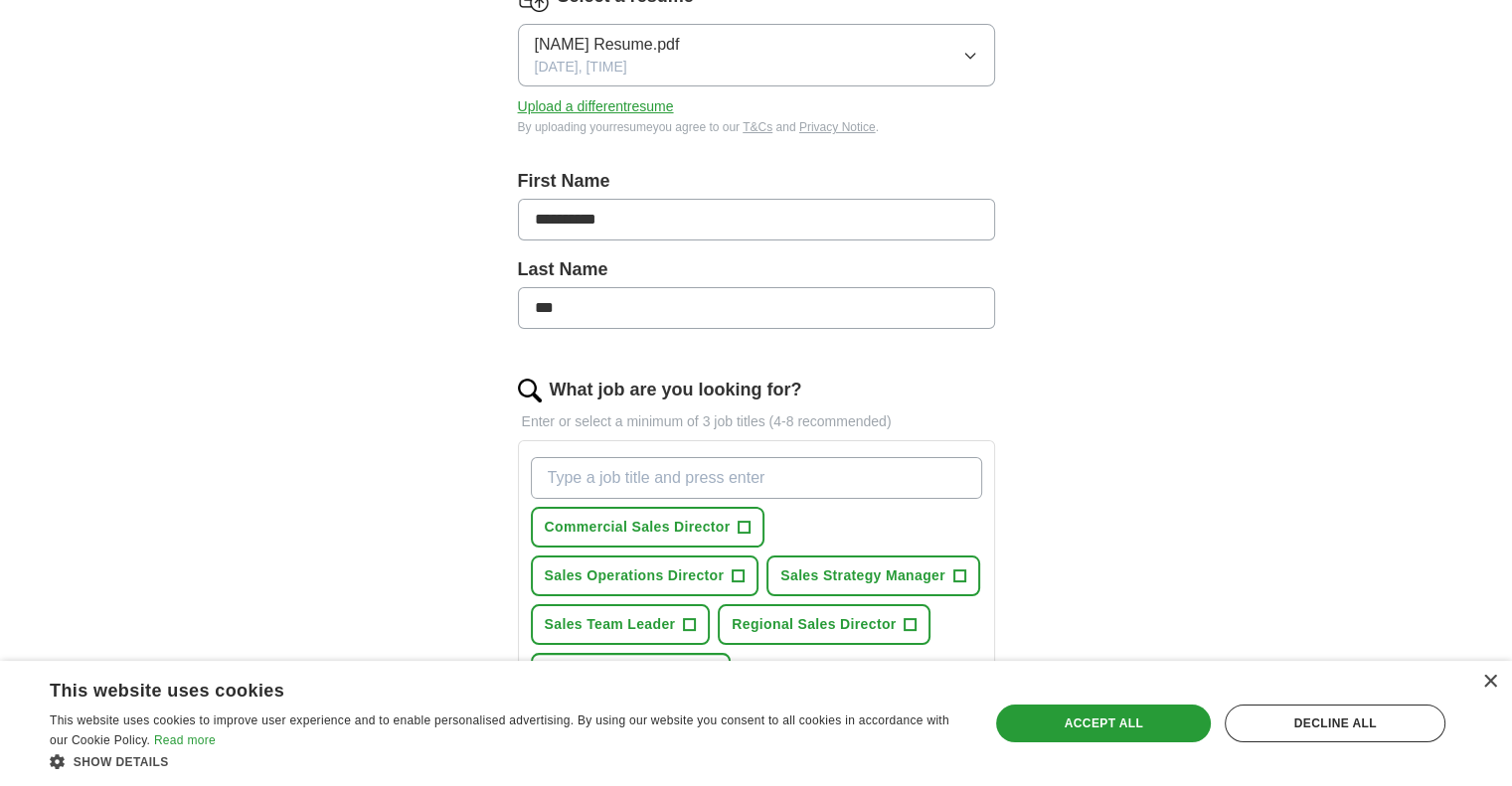click on "**********" at bounding box center [756, 220] 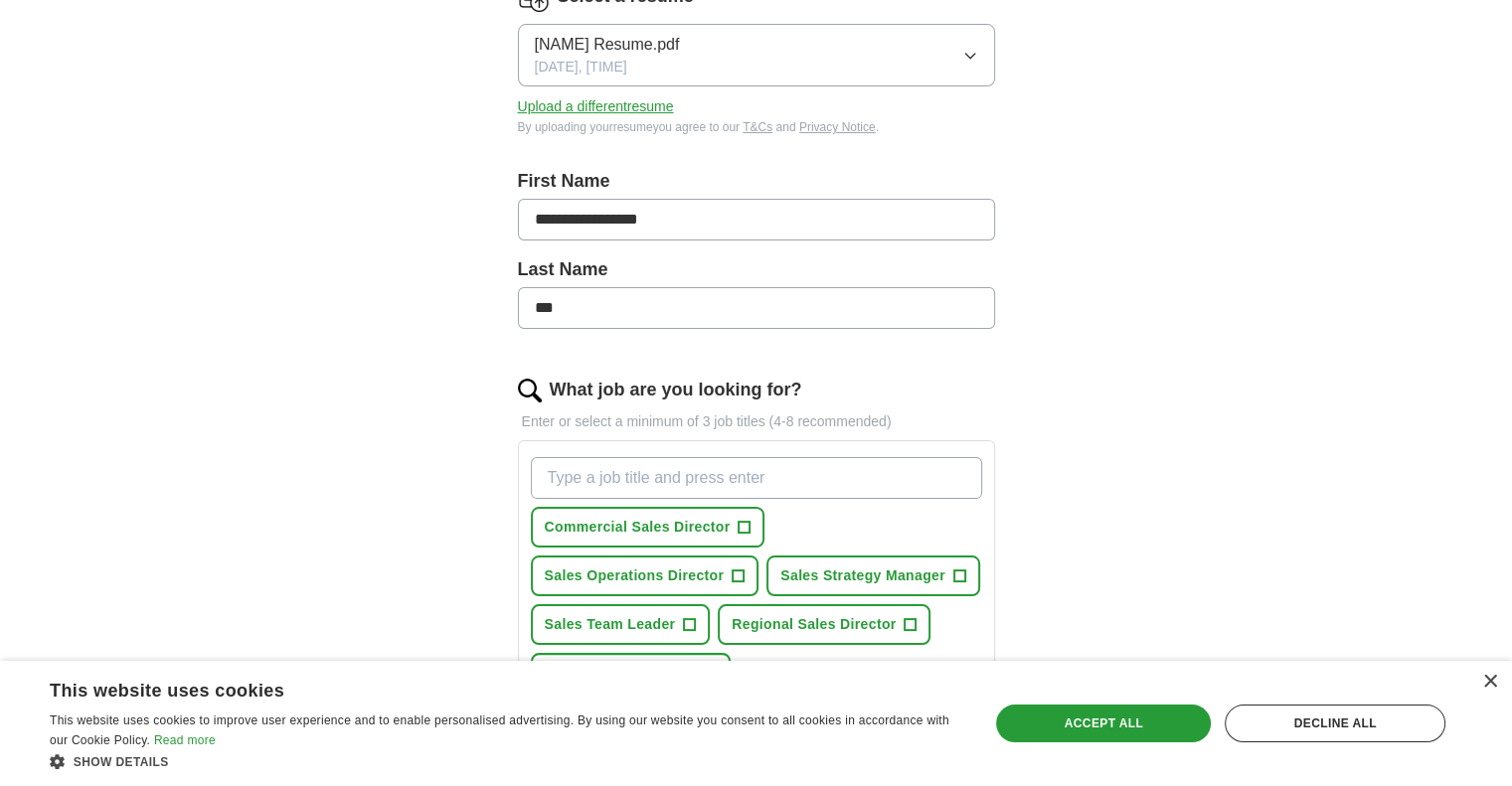 click on "***" at bounding box center (756, 308) 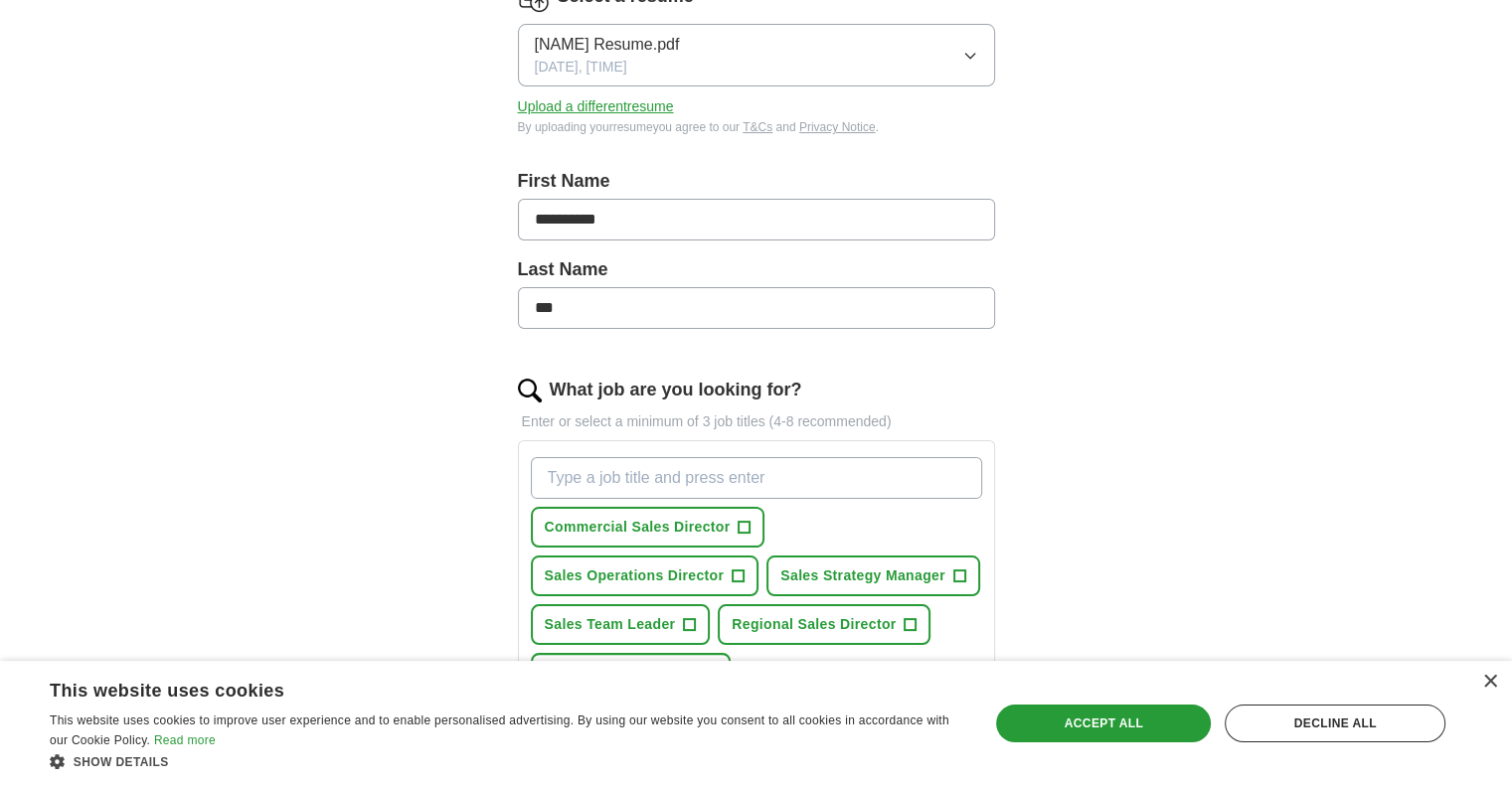type on "**********" 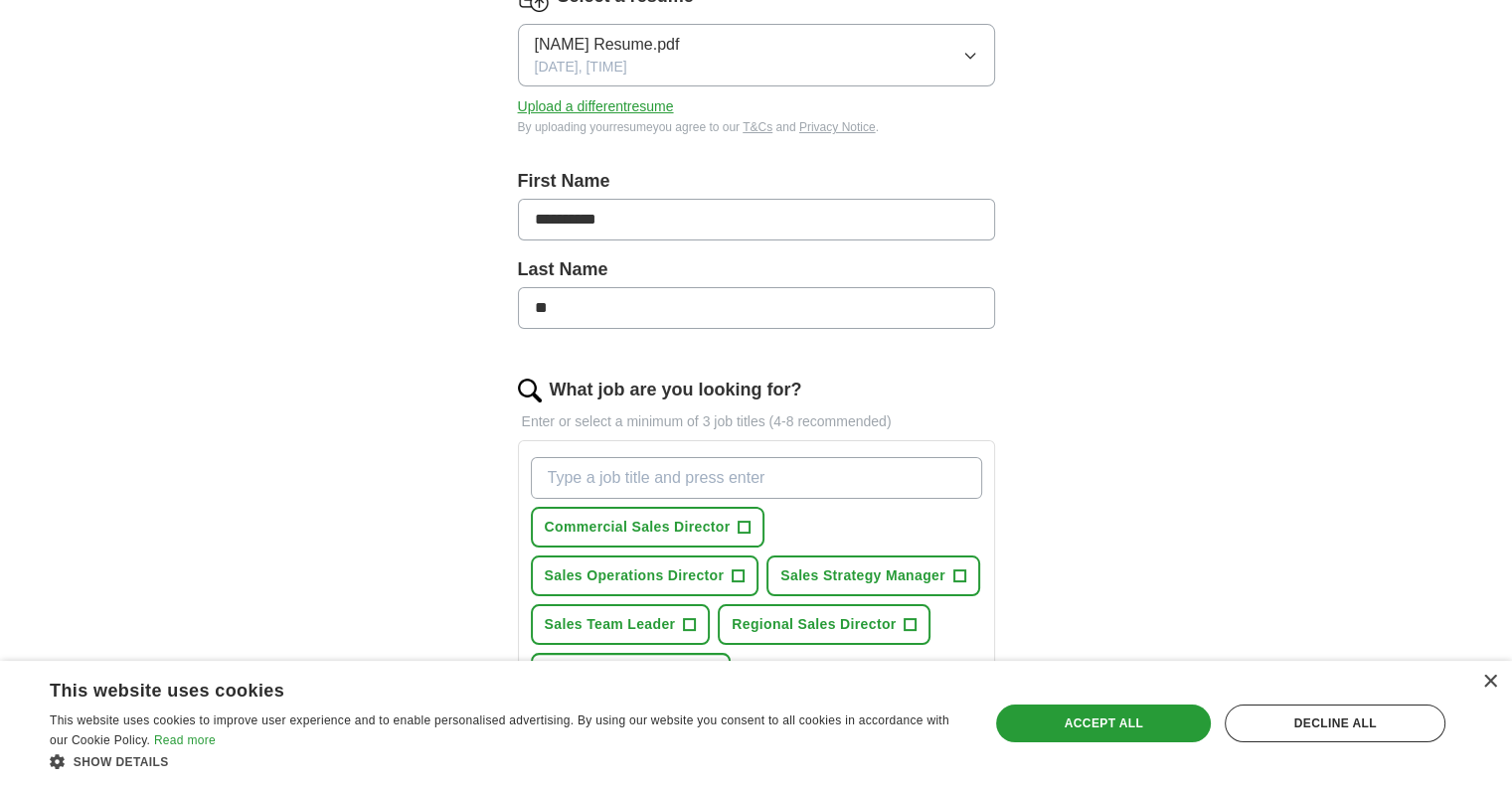 type on "*" 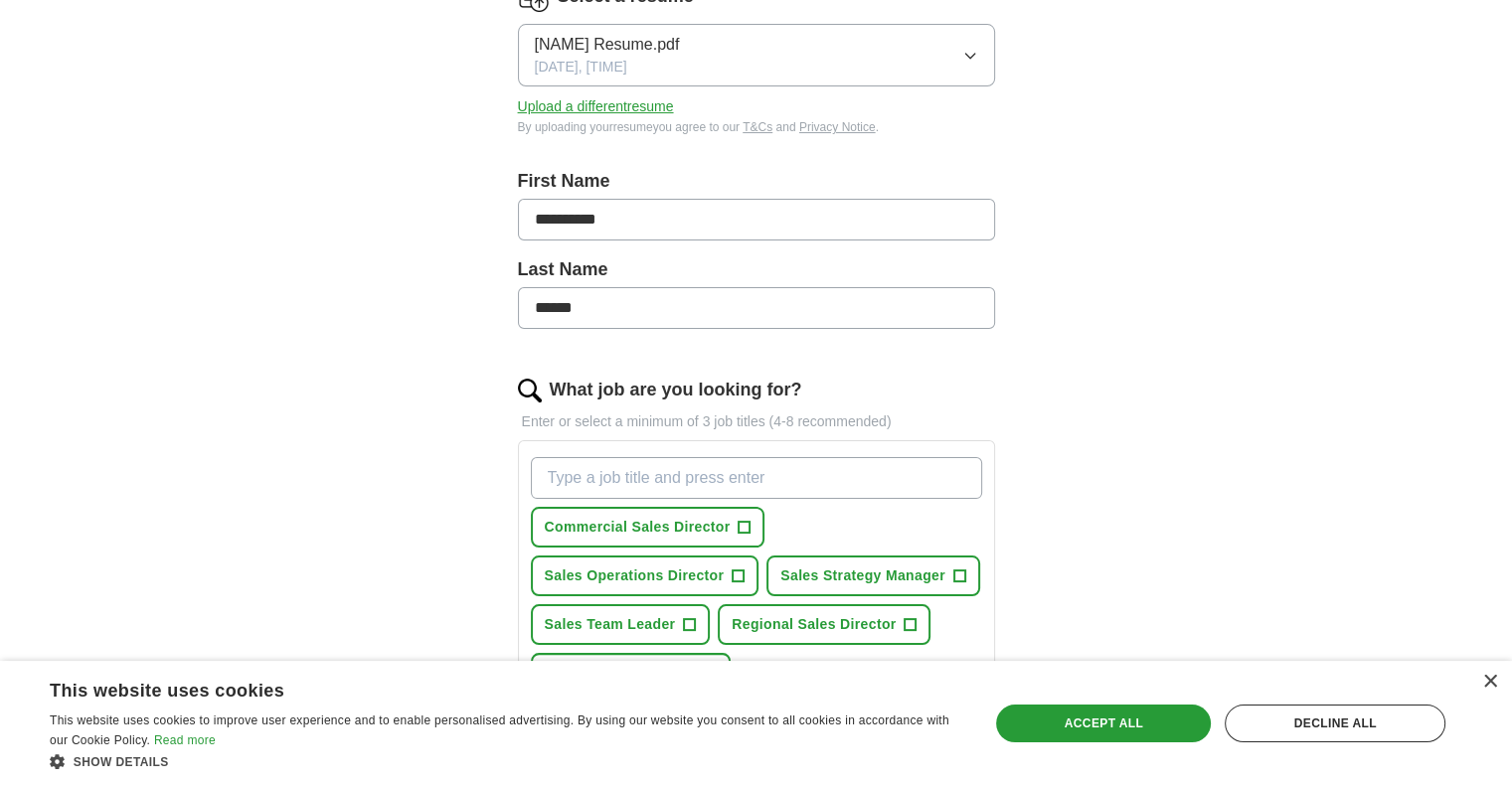 type on "******" 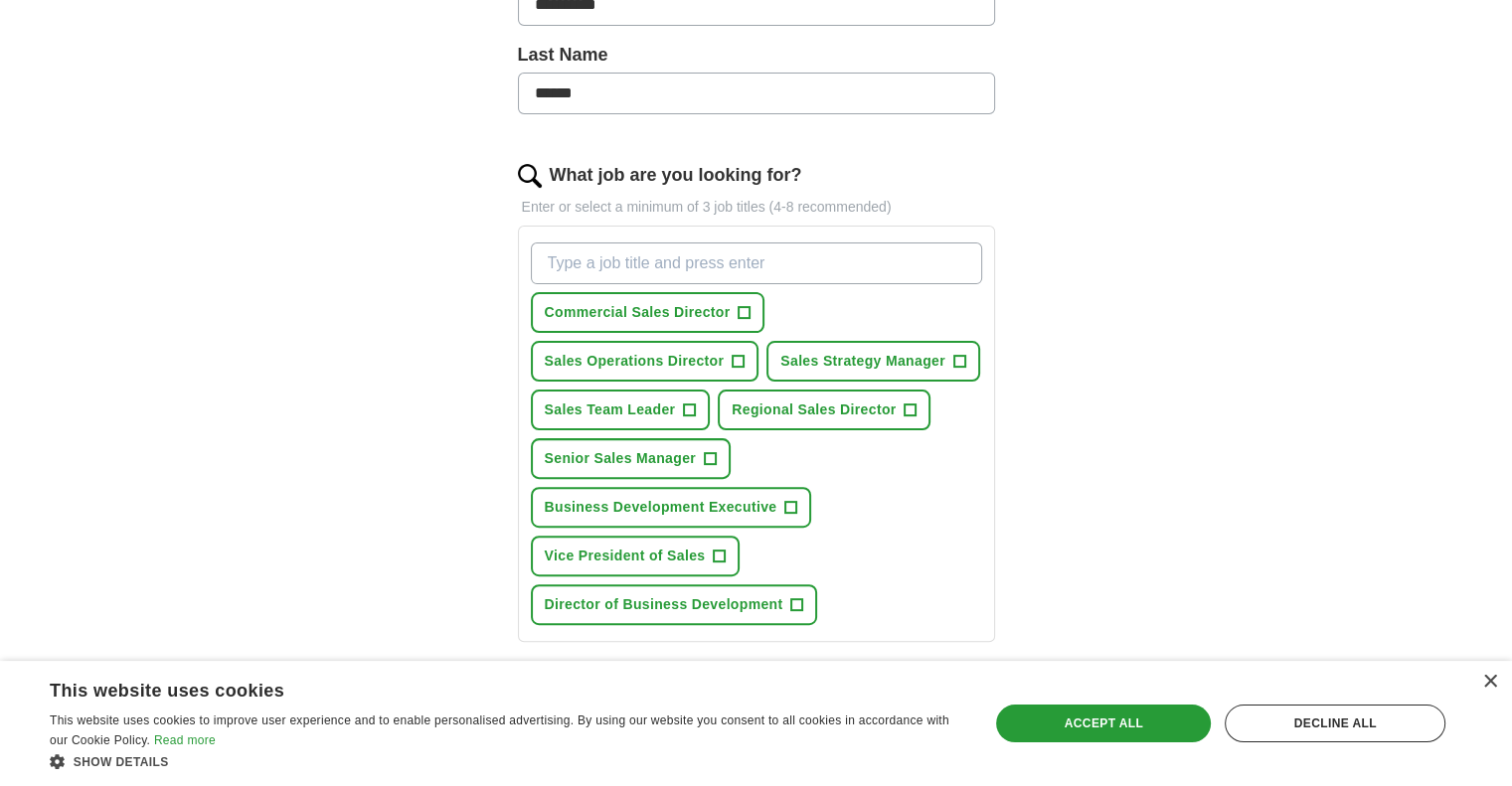 scroll, scrollTop: 509, scrollLeft: 0, axis: vertical 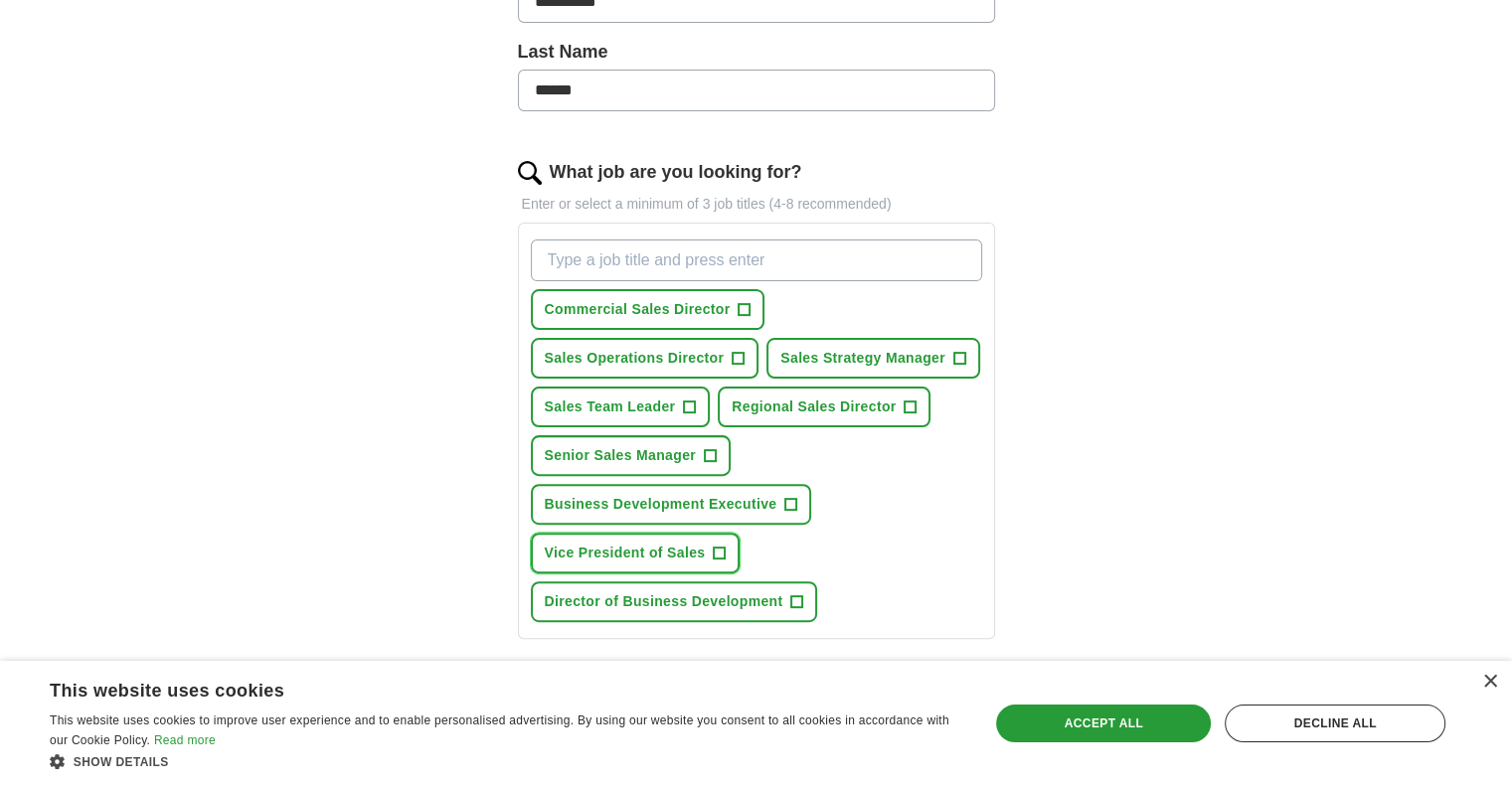 click on "+" at bounding box center (720, 553) 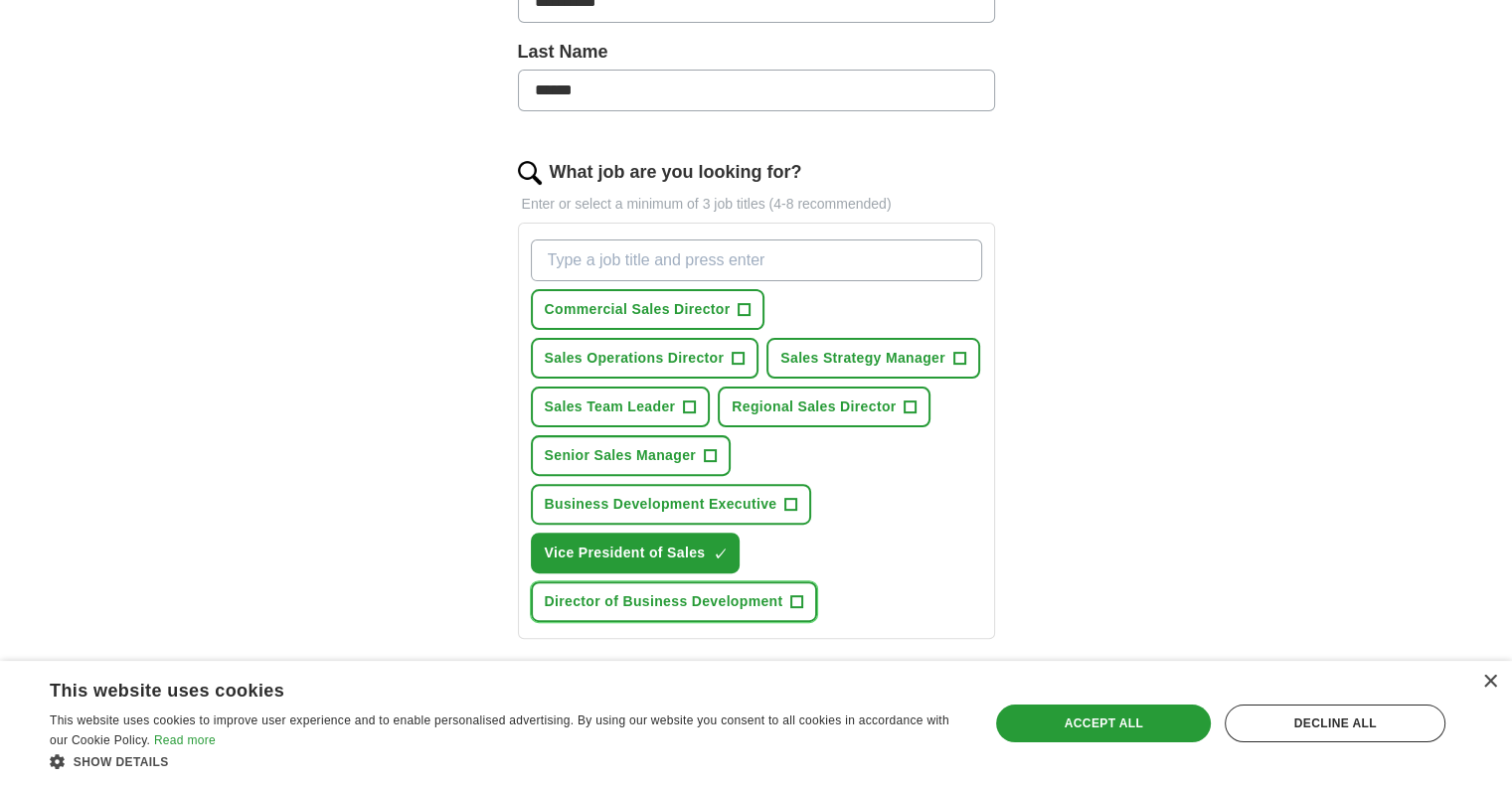 click on "+" at bounding box center (797, 602) 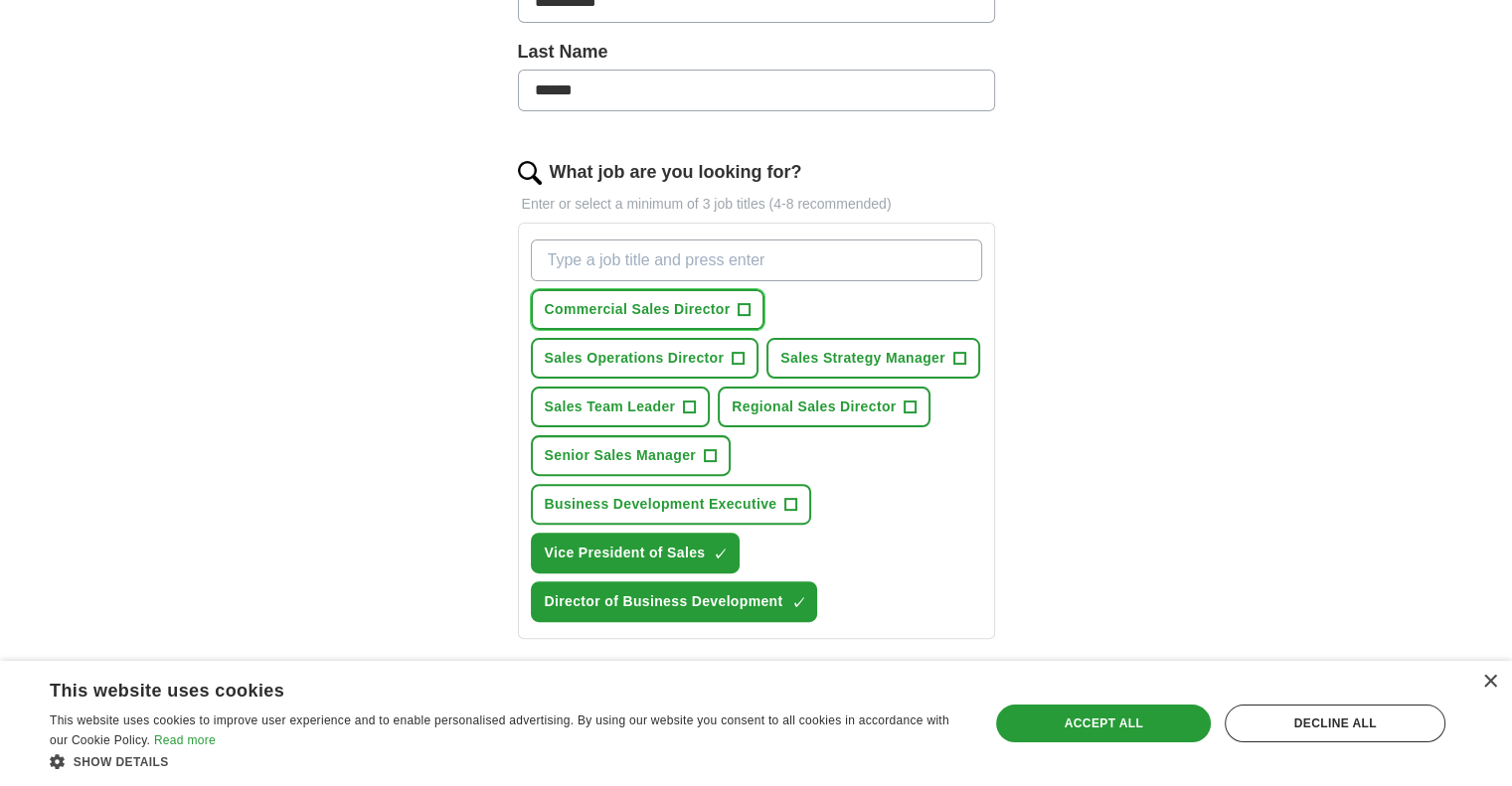 click on "+" at bounding box center (745, 310) 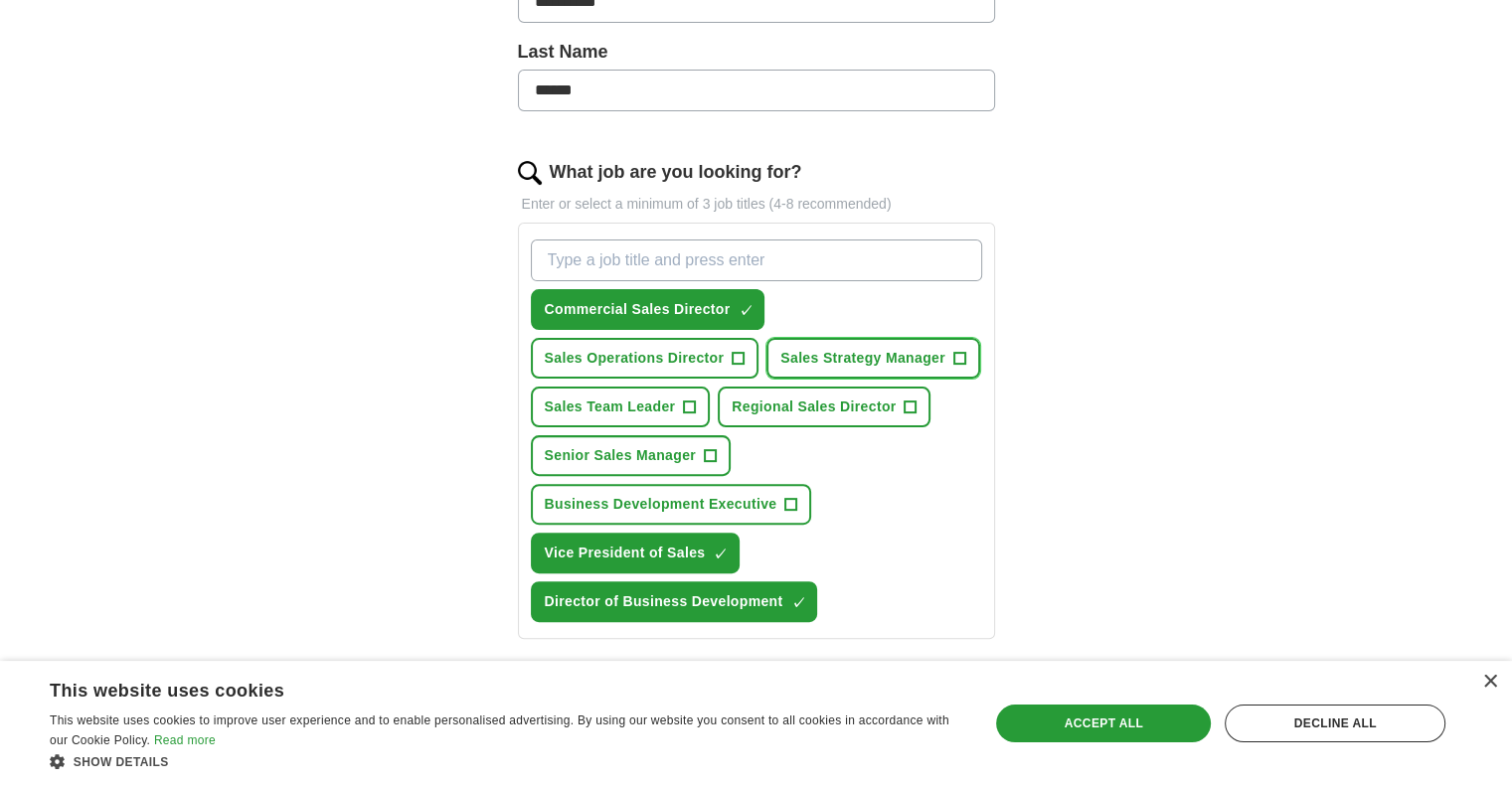 click on "+" at bounding box center [959, 359] 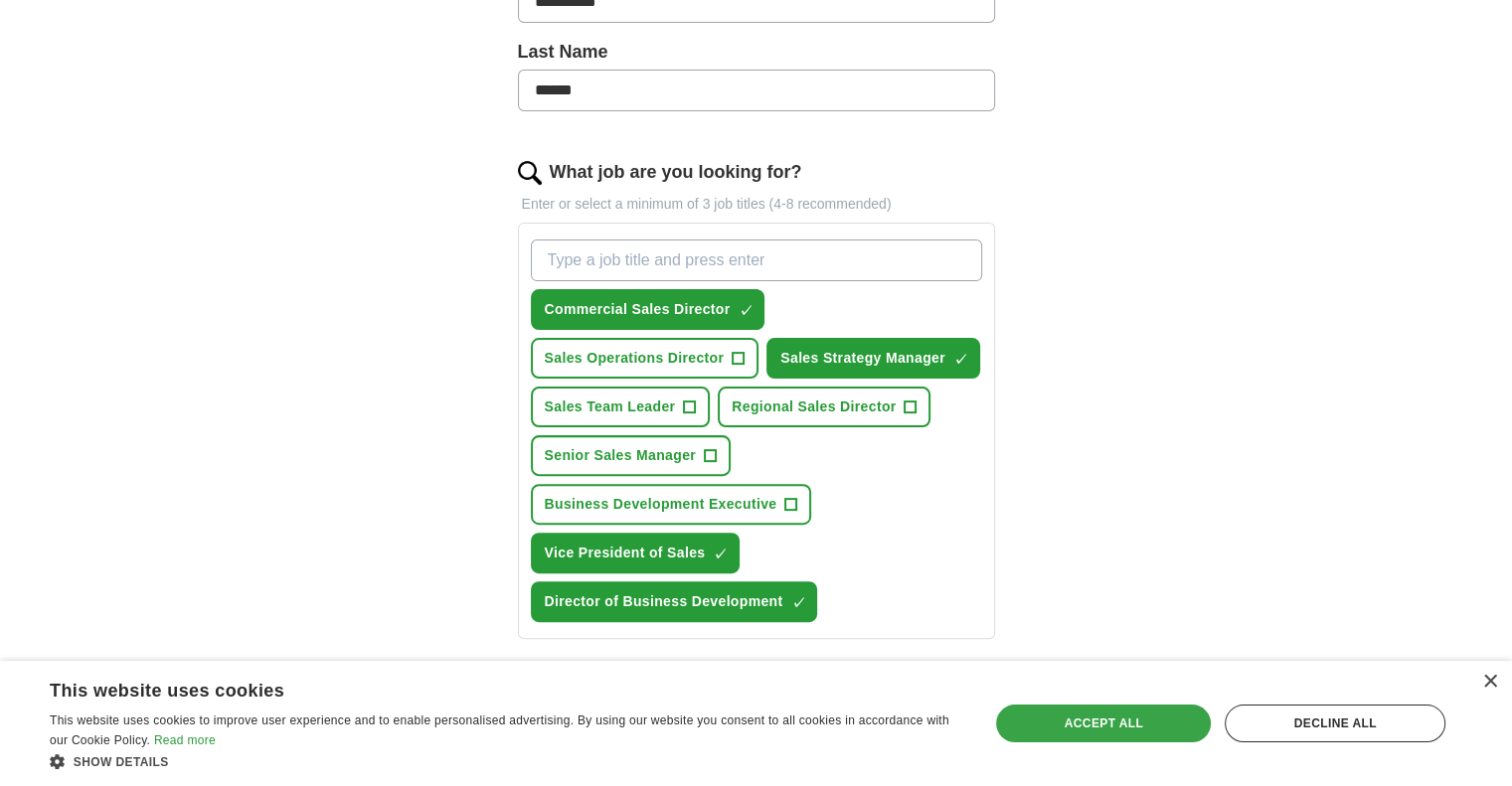 click on "Accept all" at bounding box center [1103, 723] 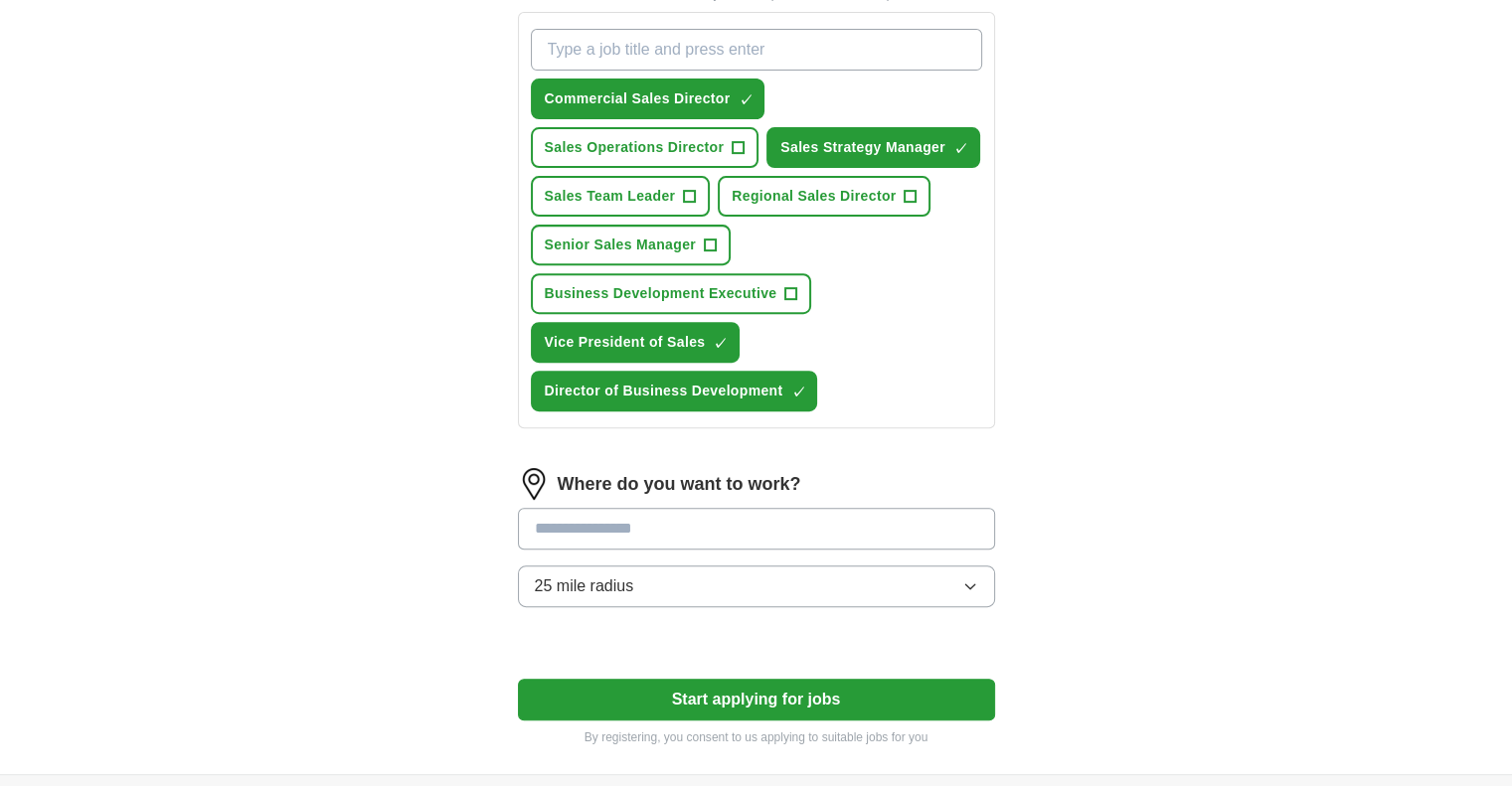 scroll, scrollTop: 740, scrollLeft: 0, axis: vertical 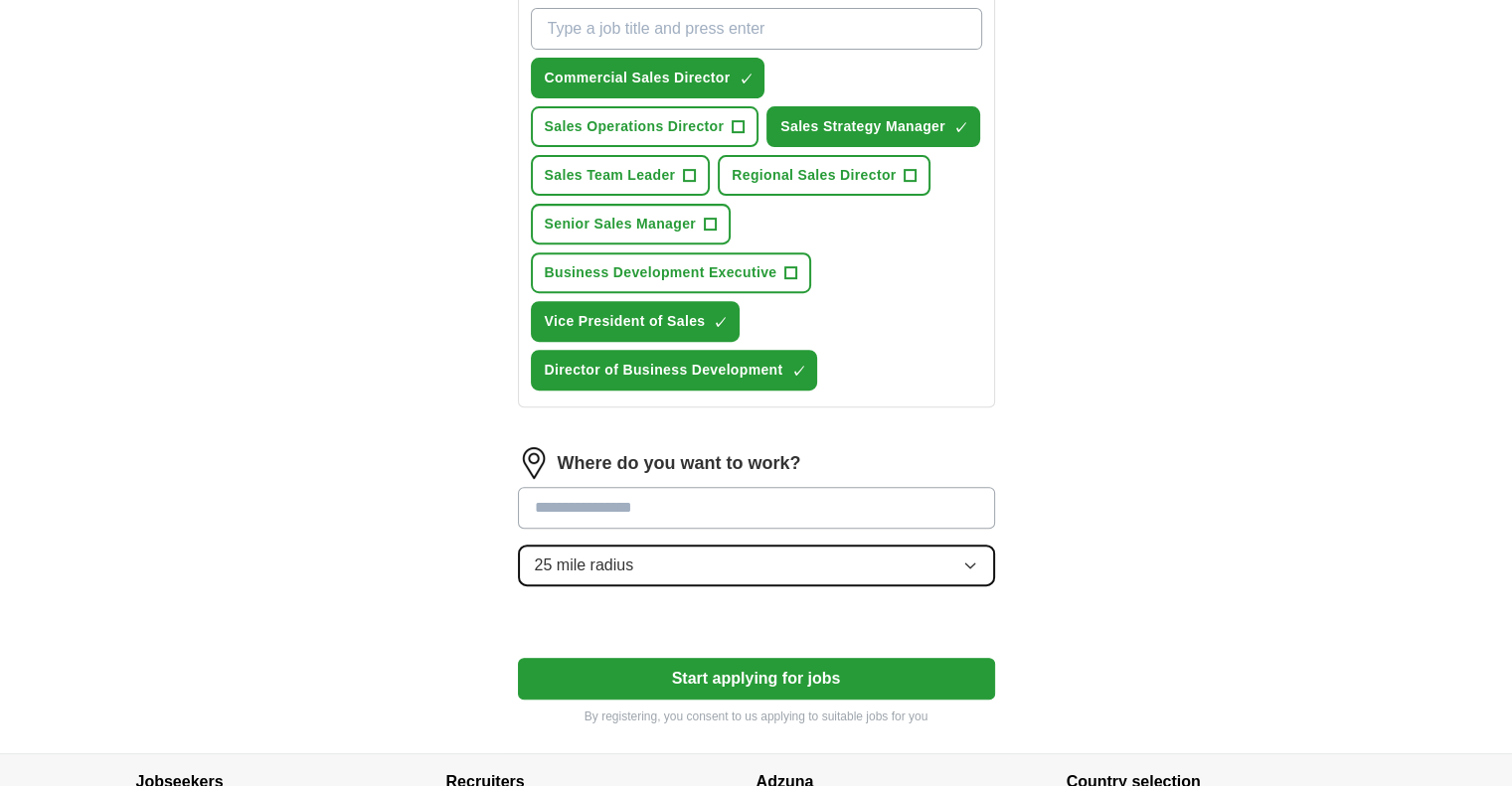 click 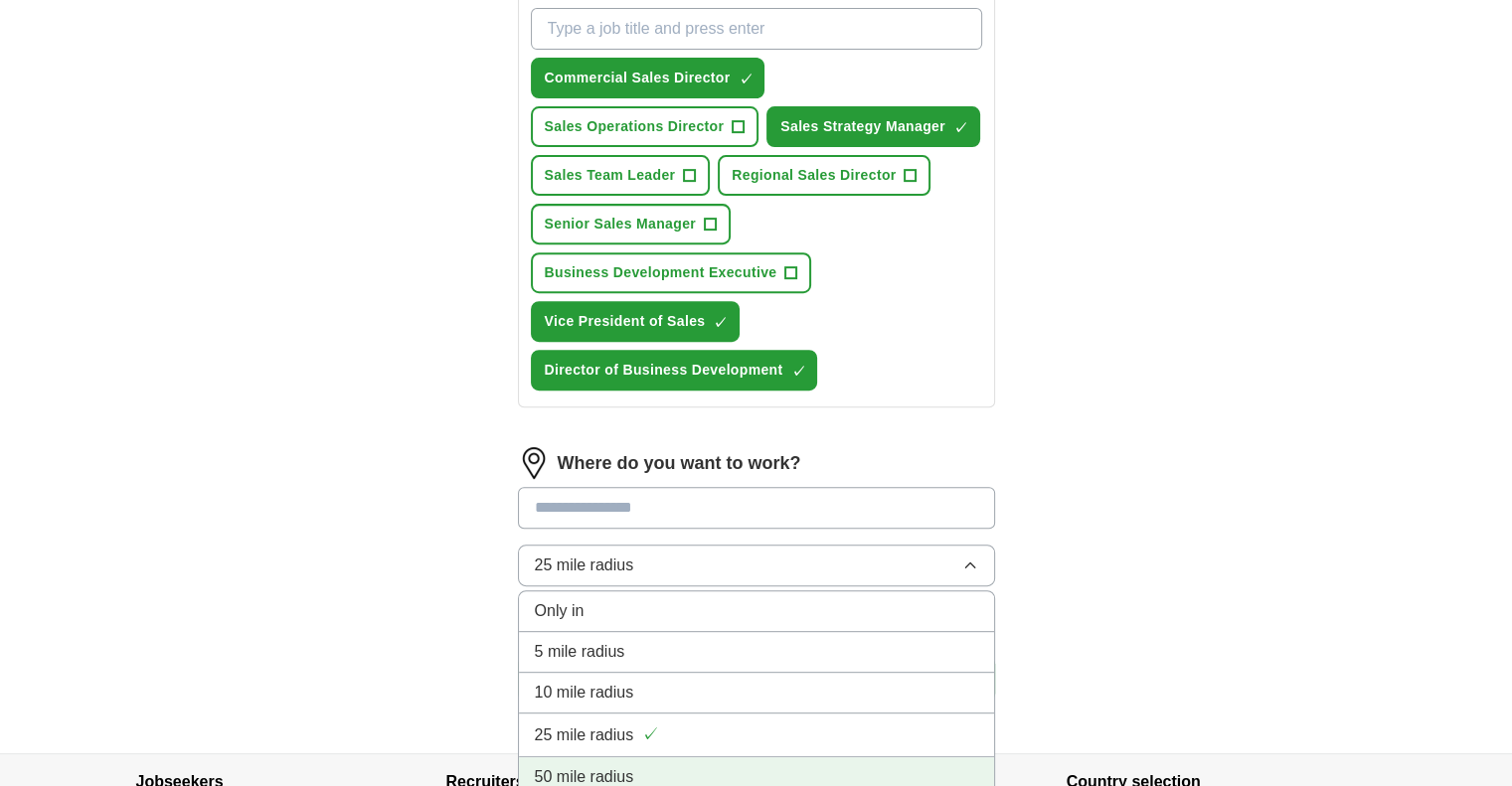 click on "50 mile radius" at bounding box center [756, 777] 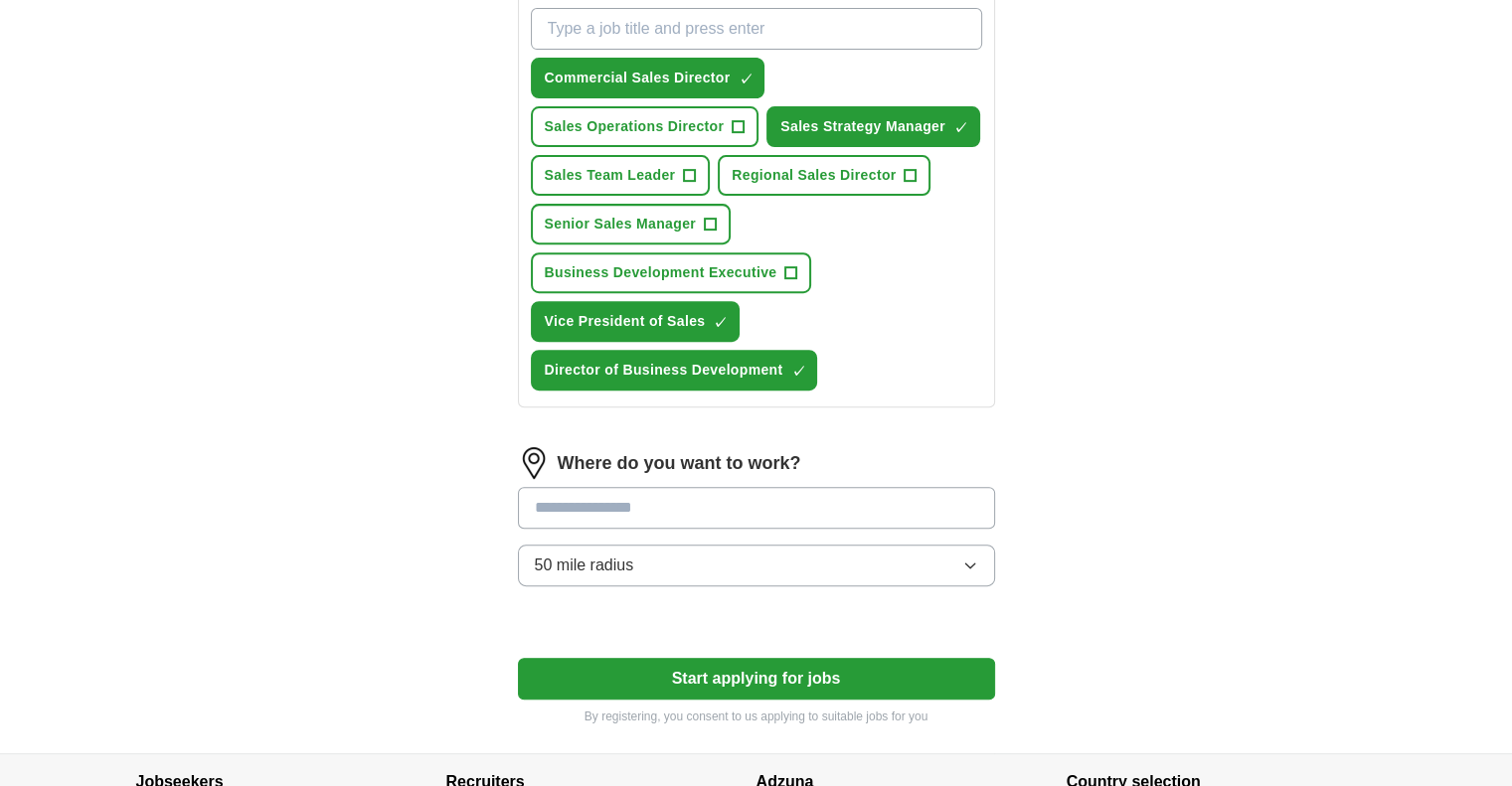 click at bounding box center (756, 508) 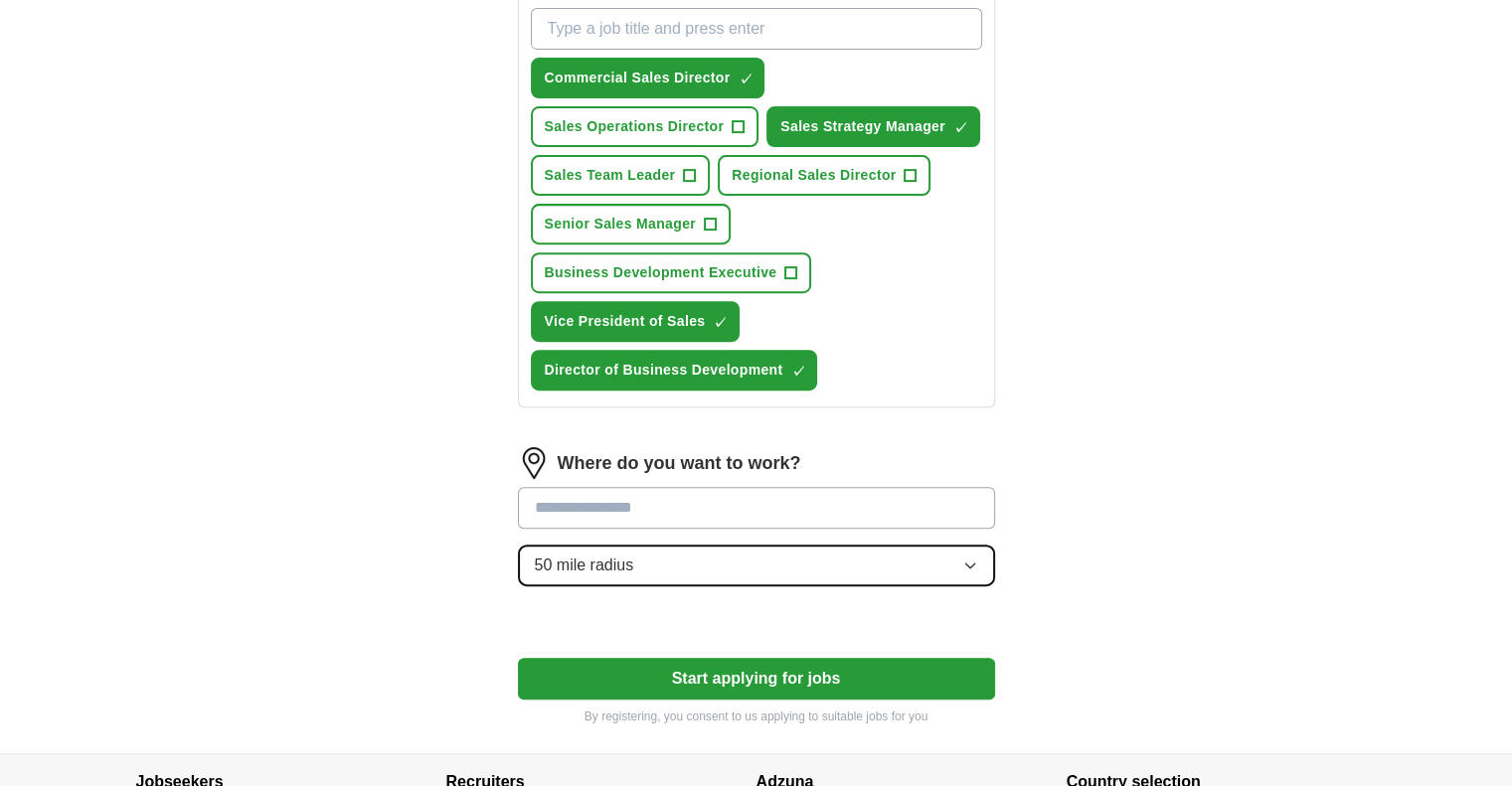 click on "Where do you want to work? 50 mile radius" at bounding box center (756, 525) 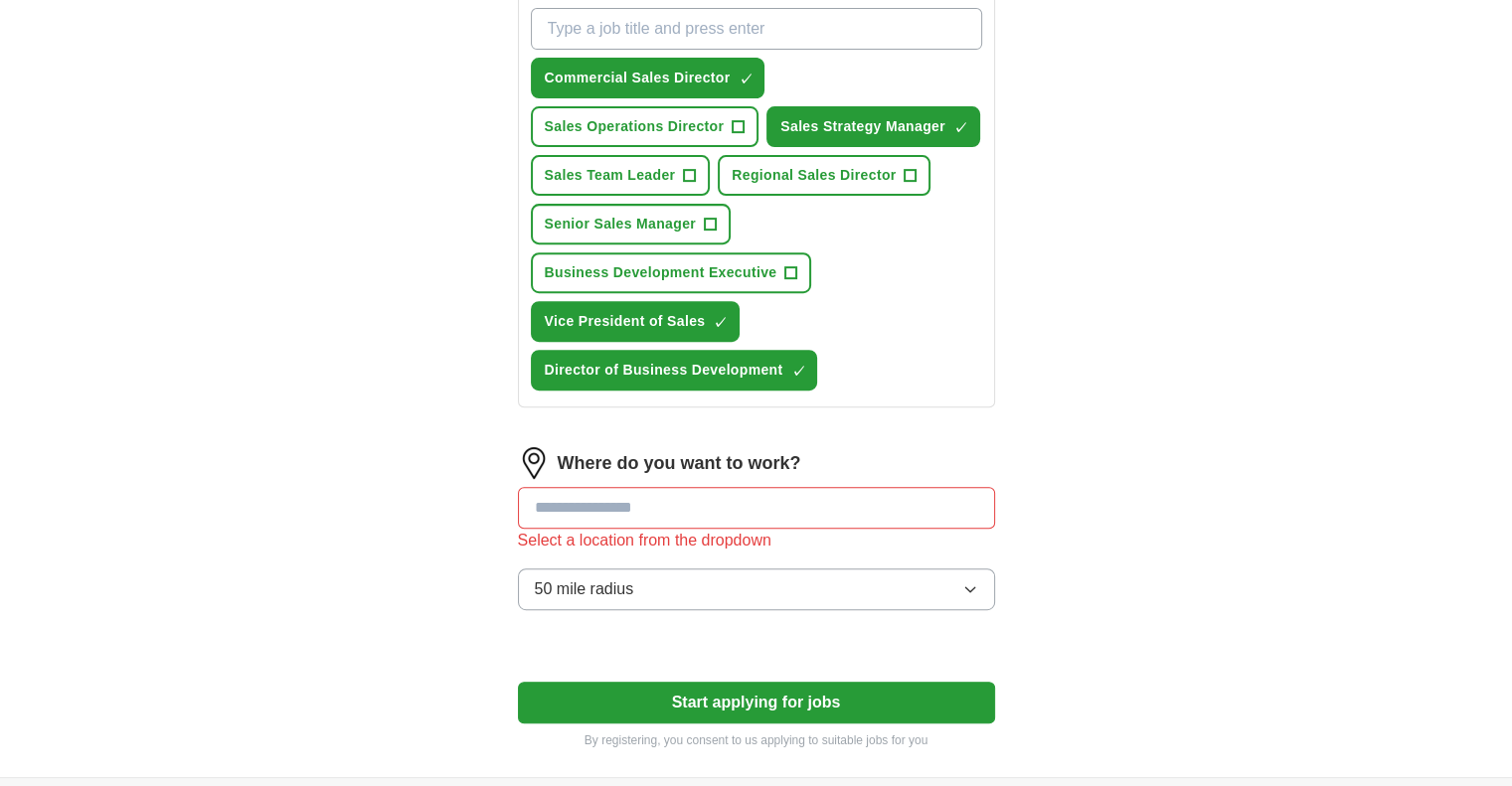 click at bounding box center [756, 508] 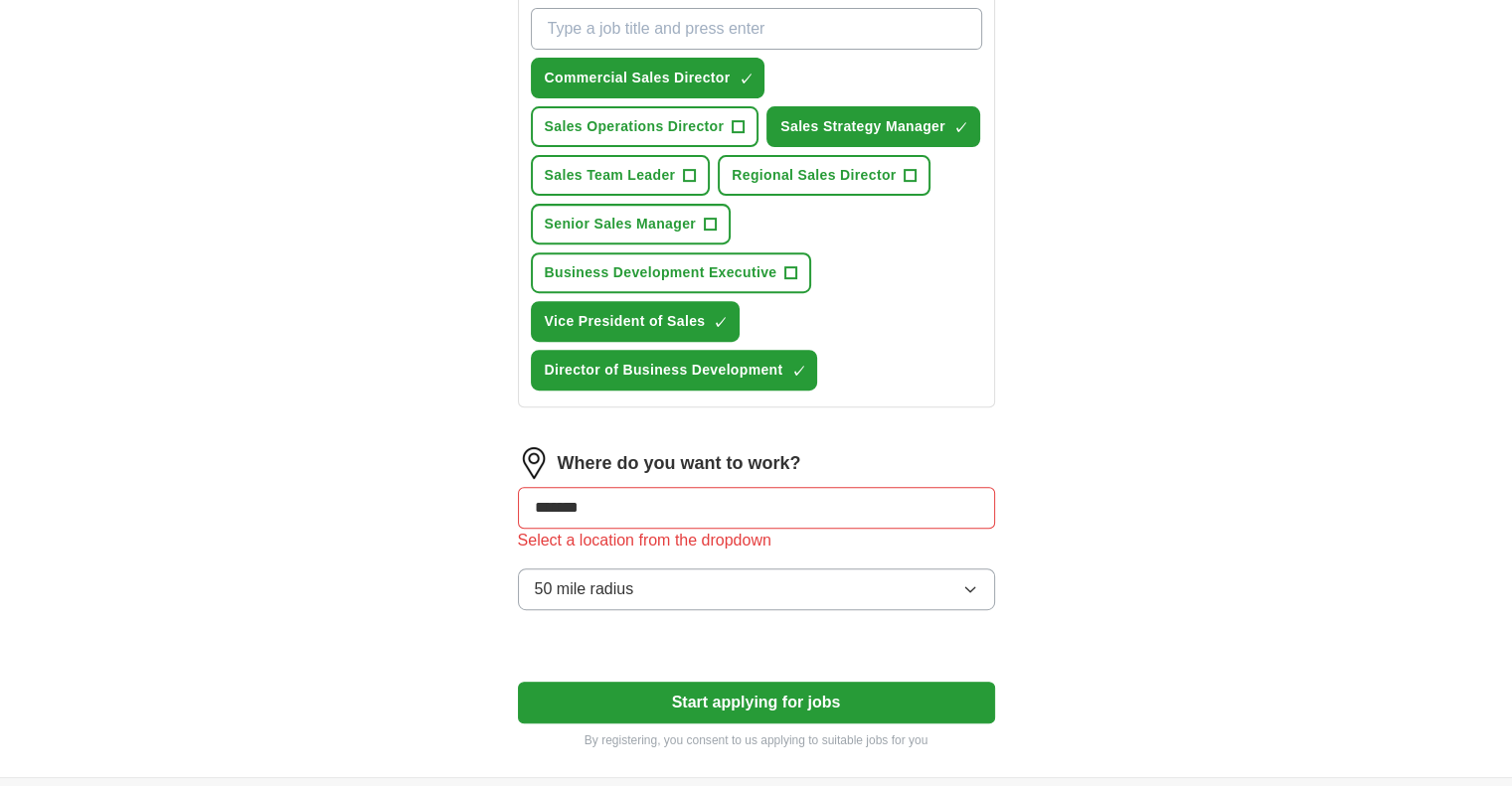 type on "********" 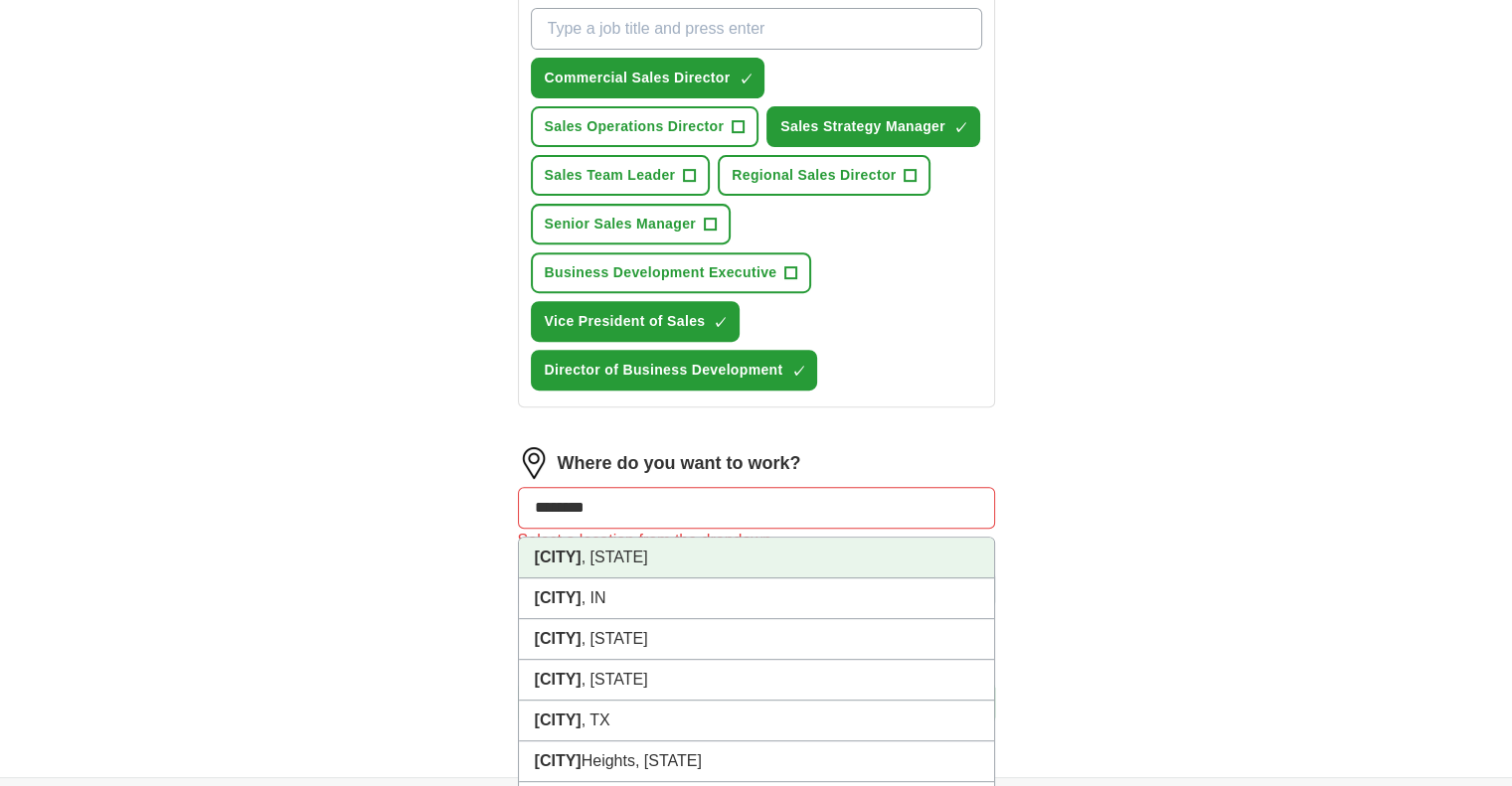 click on "[CITY] , [STATE]" at bounding box center [756, 557] 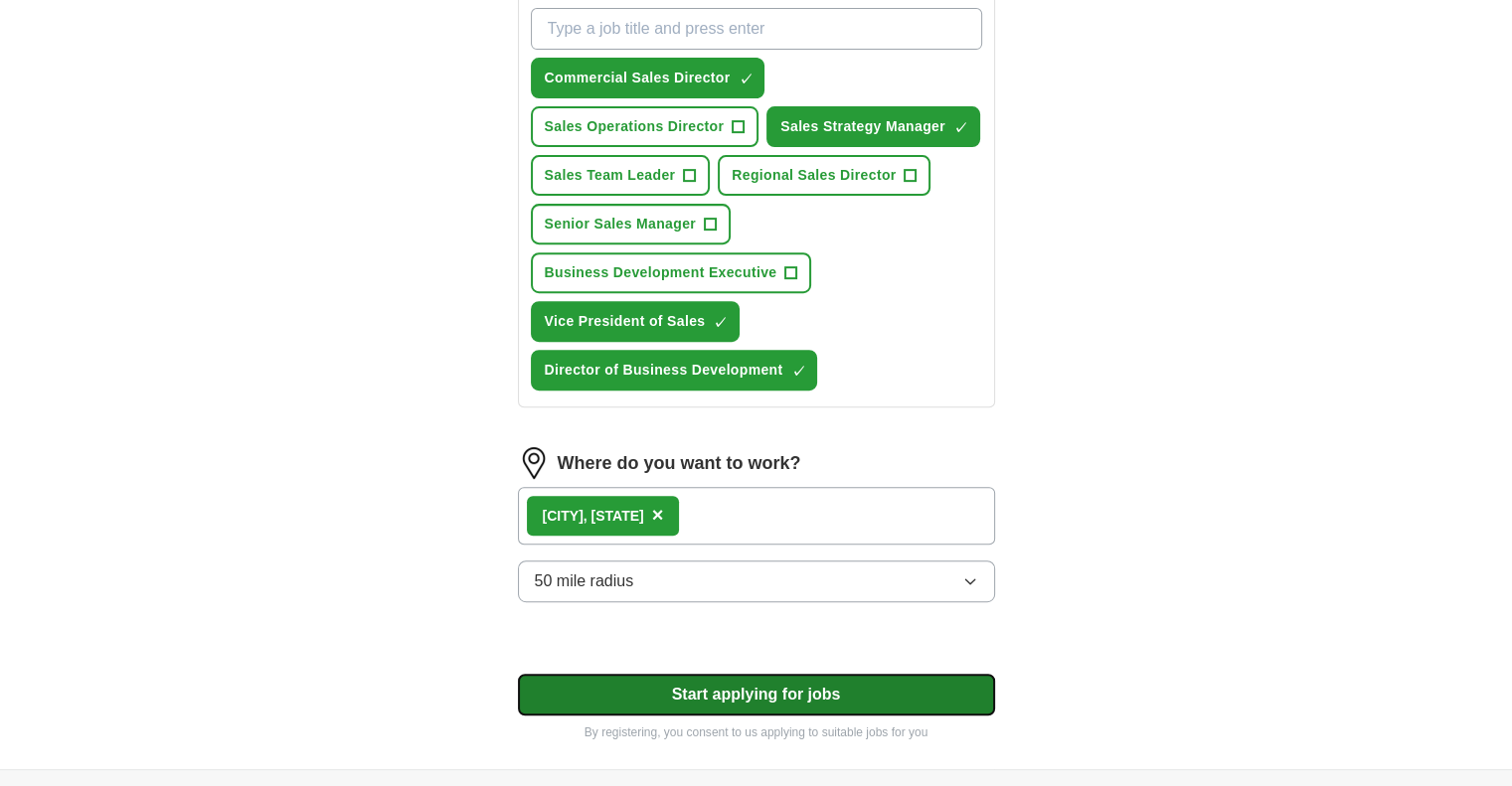 click on "Start applying for jobs" at bounding box center [756, 695] 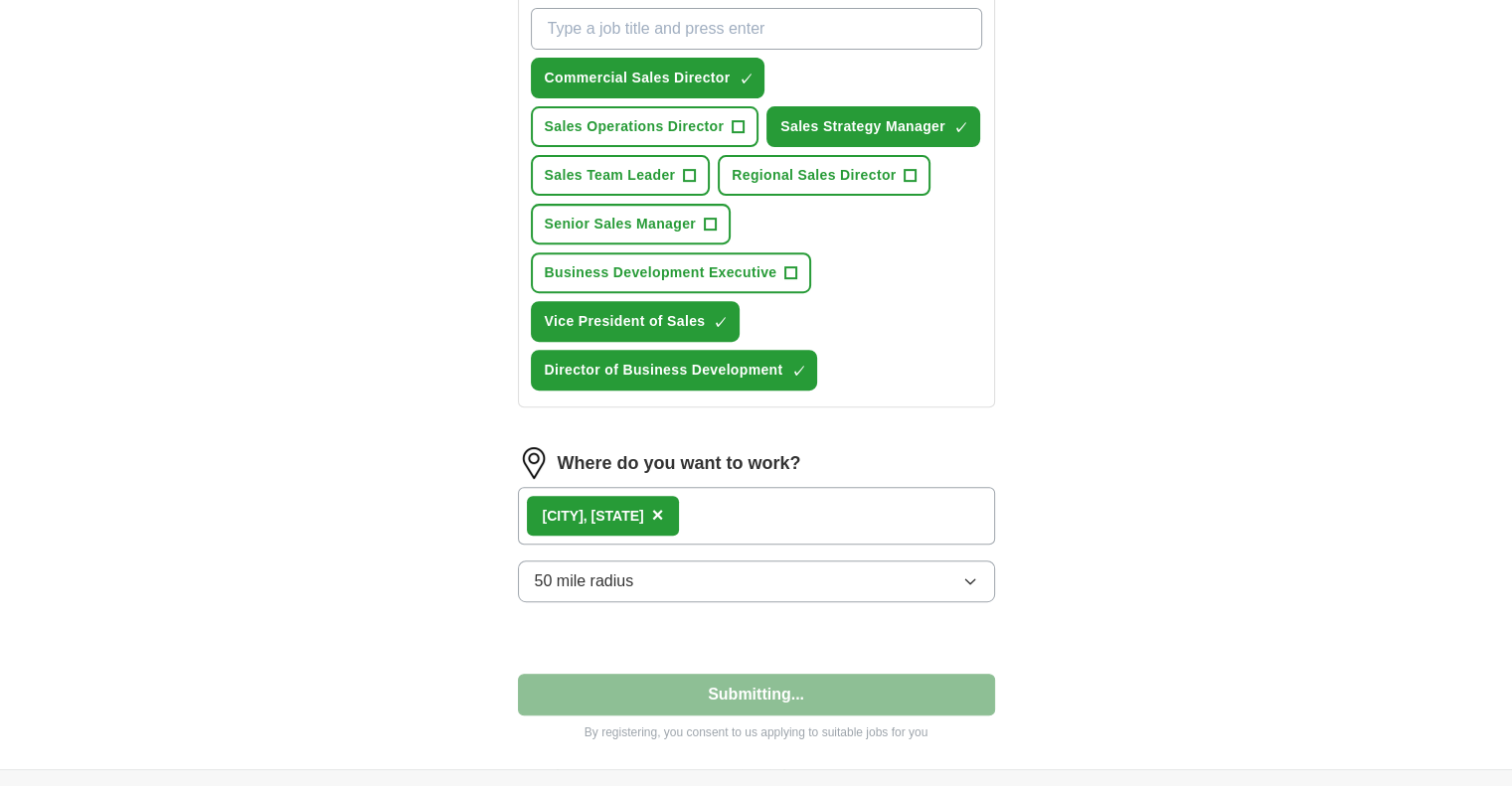 select on "**" 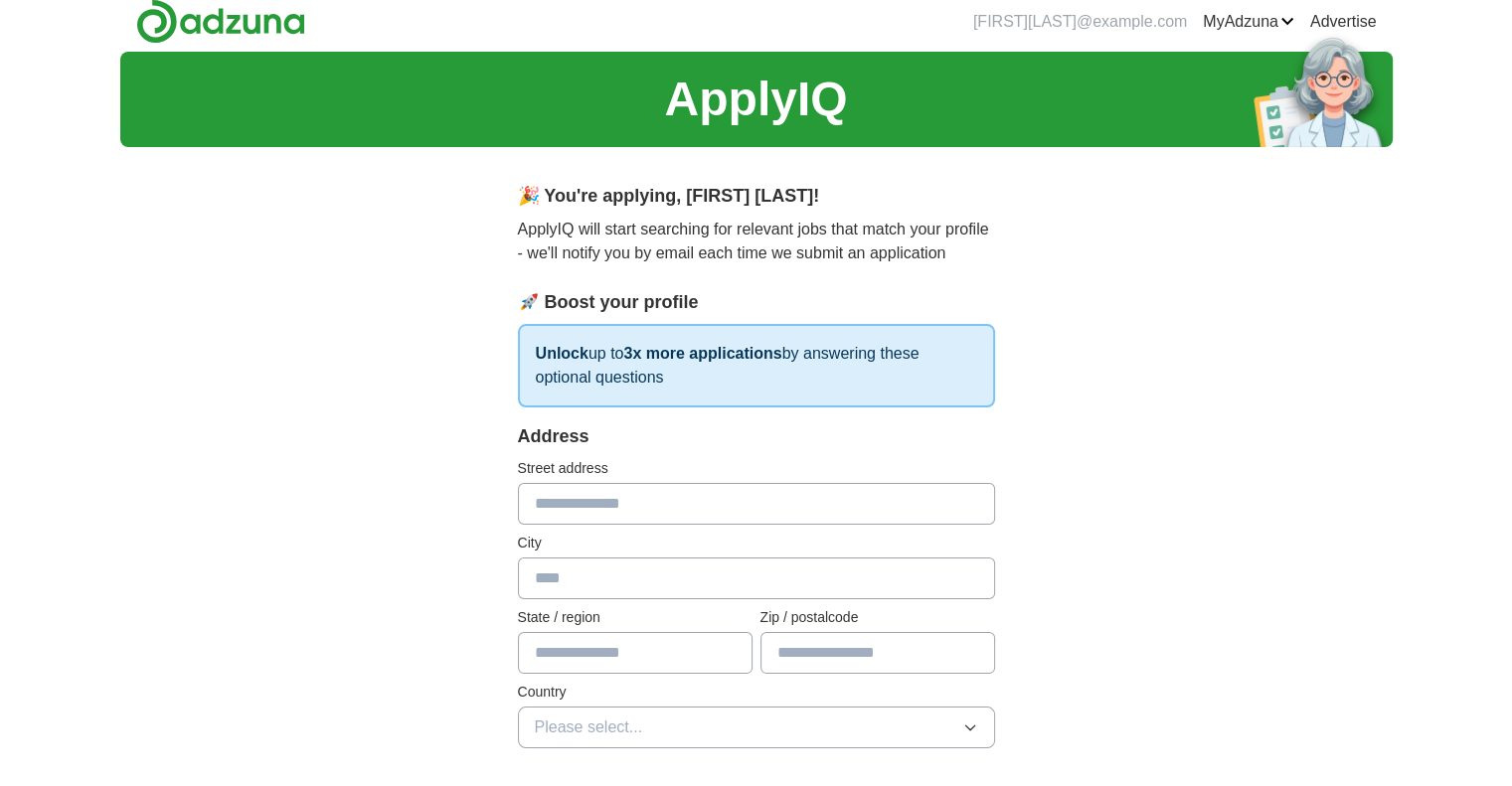 scroll, scrollTop: 0, scrollLeft: 0, axis: both 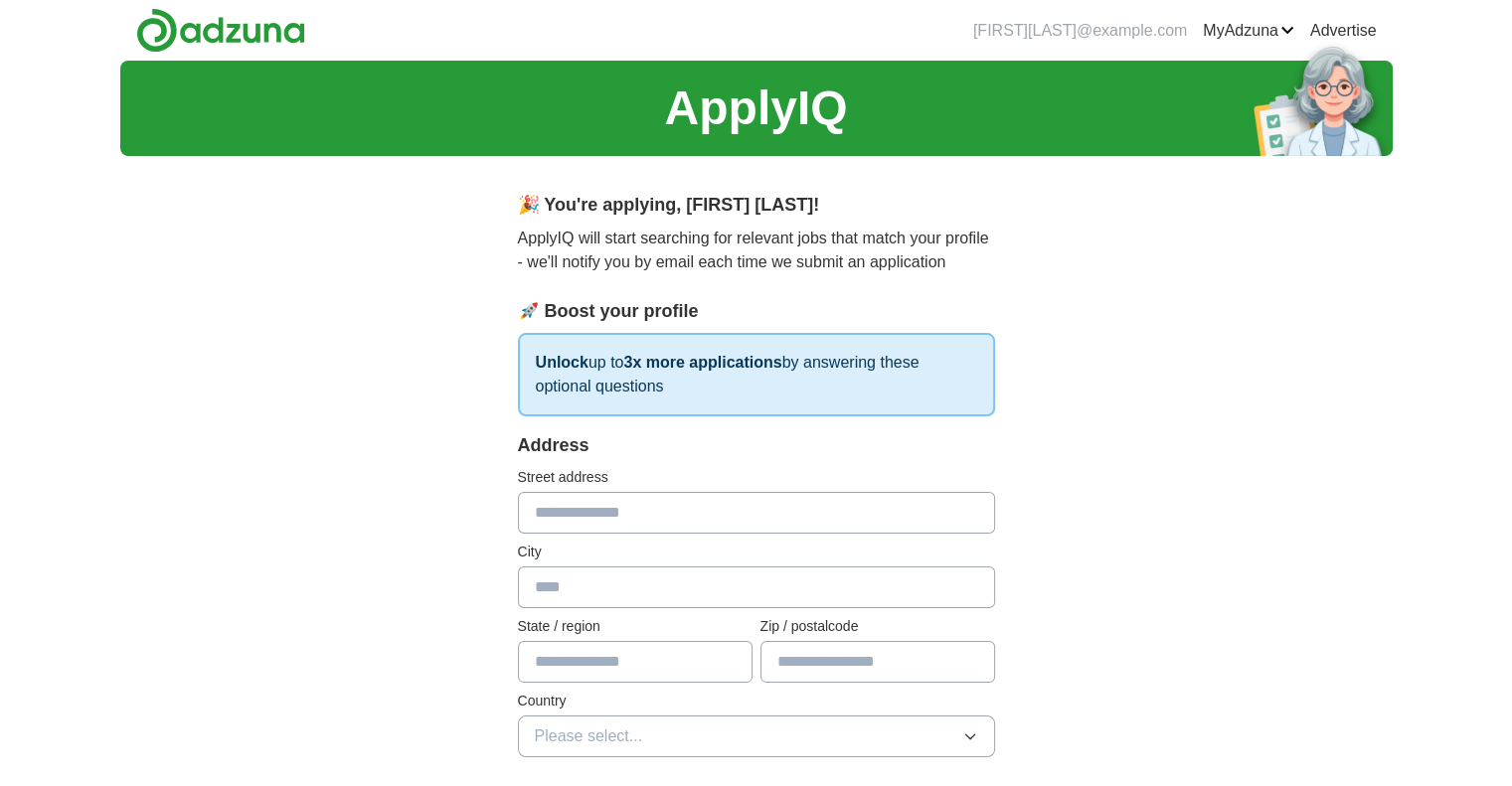 click at bounding box center (756, 513) 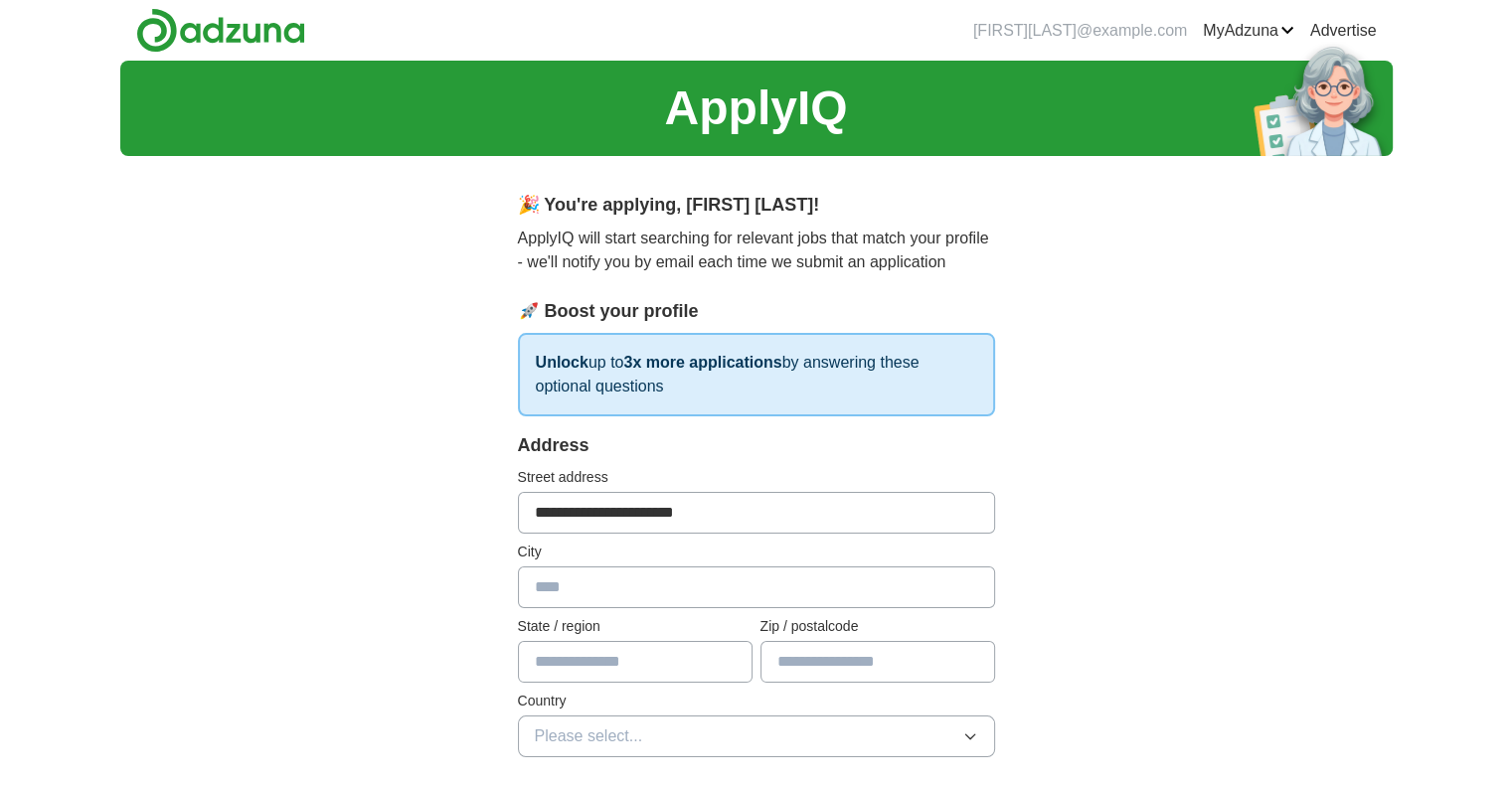 type on "********" 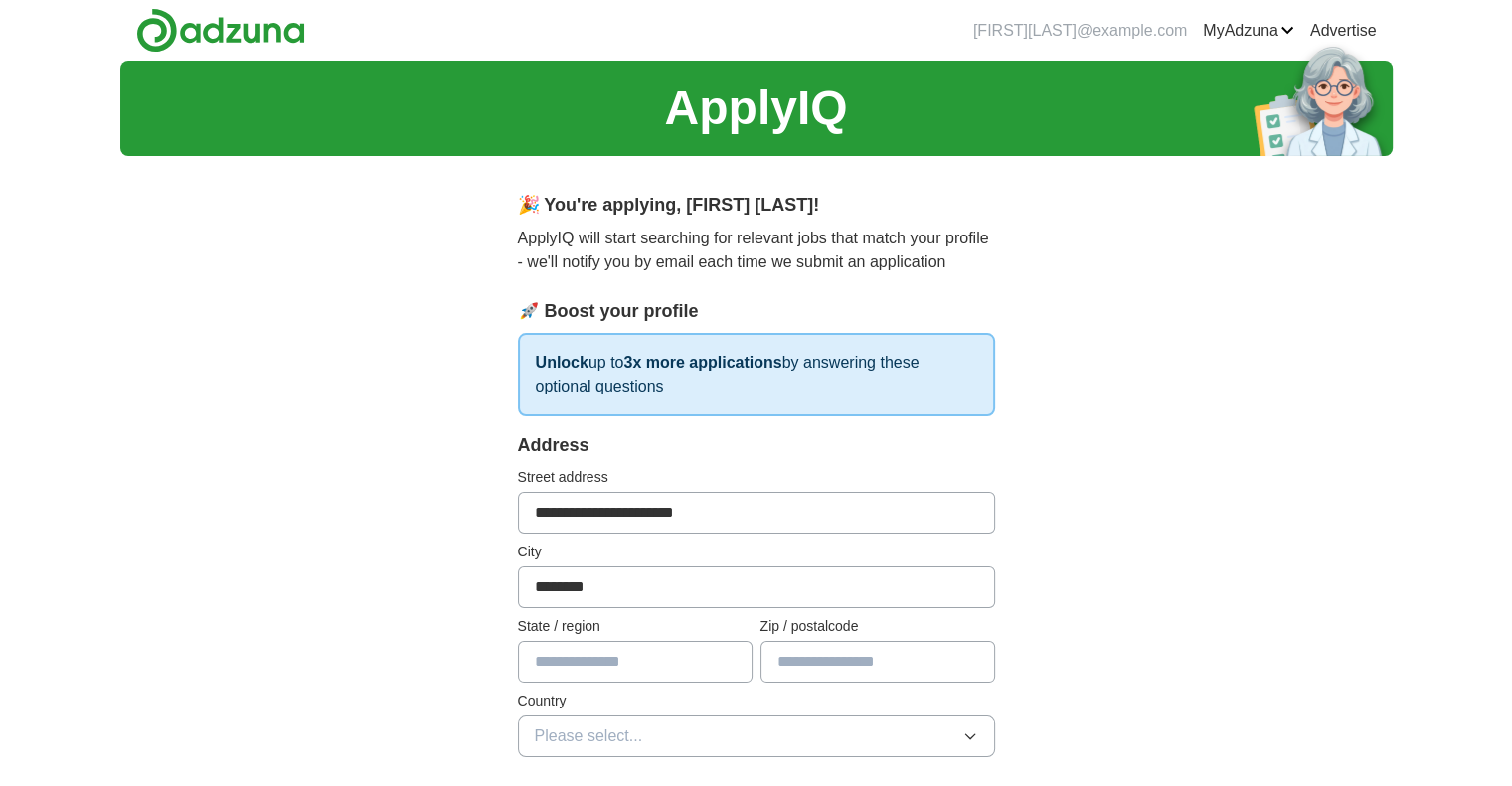 type on "**" 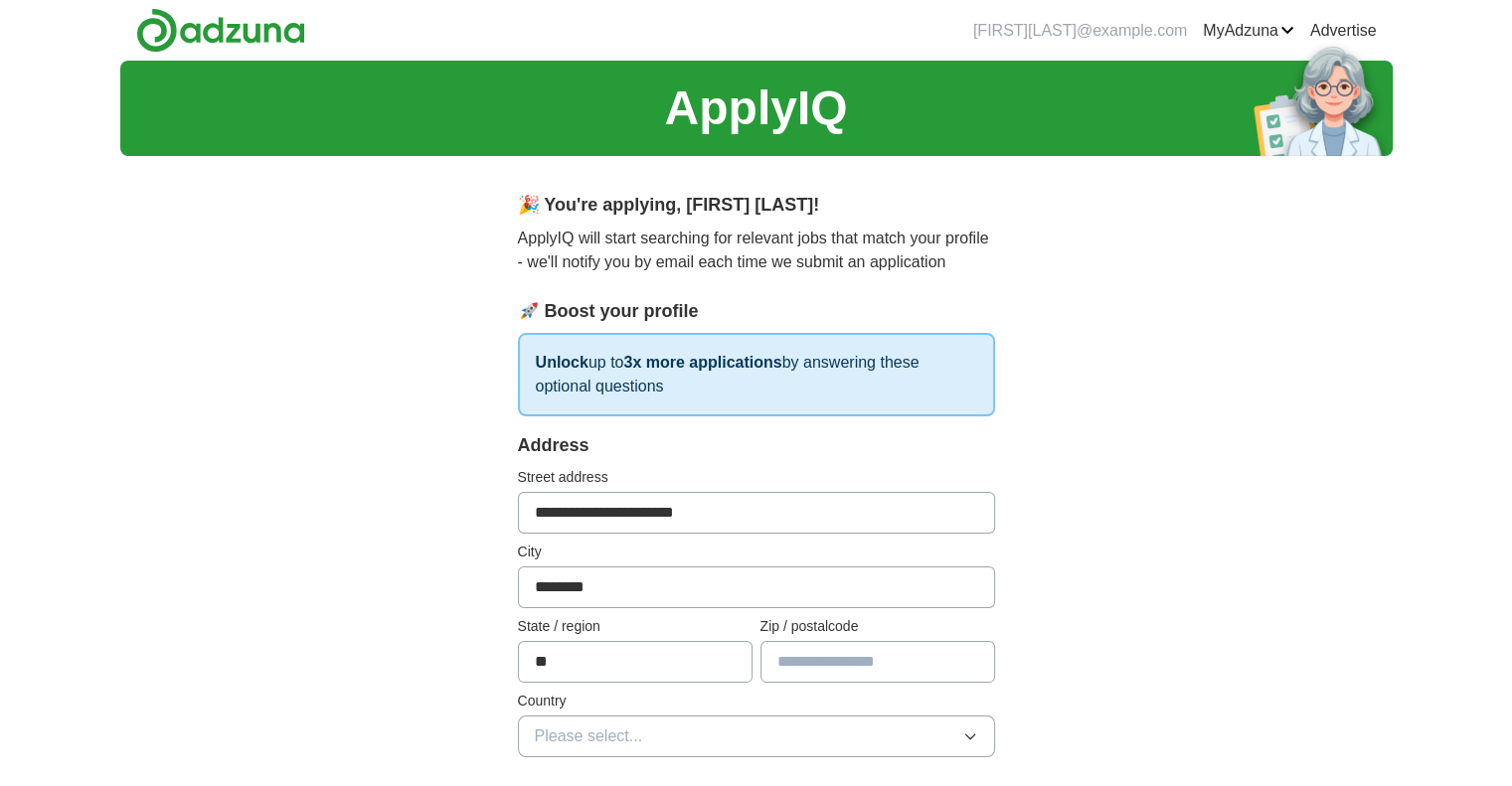 type on "*****" 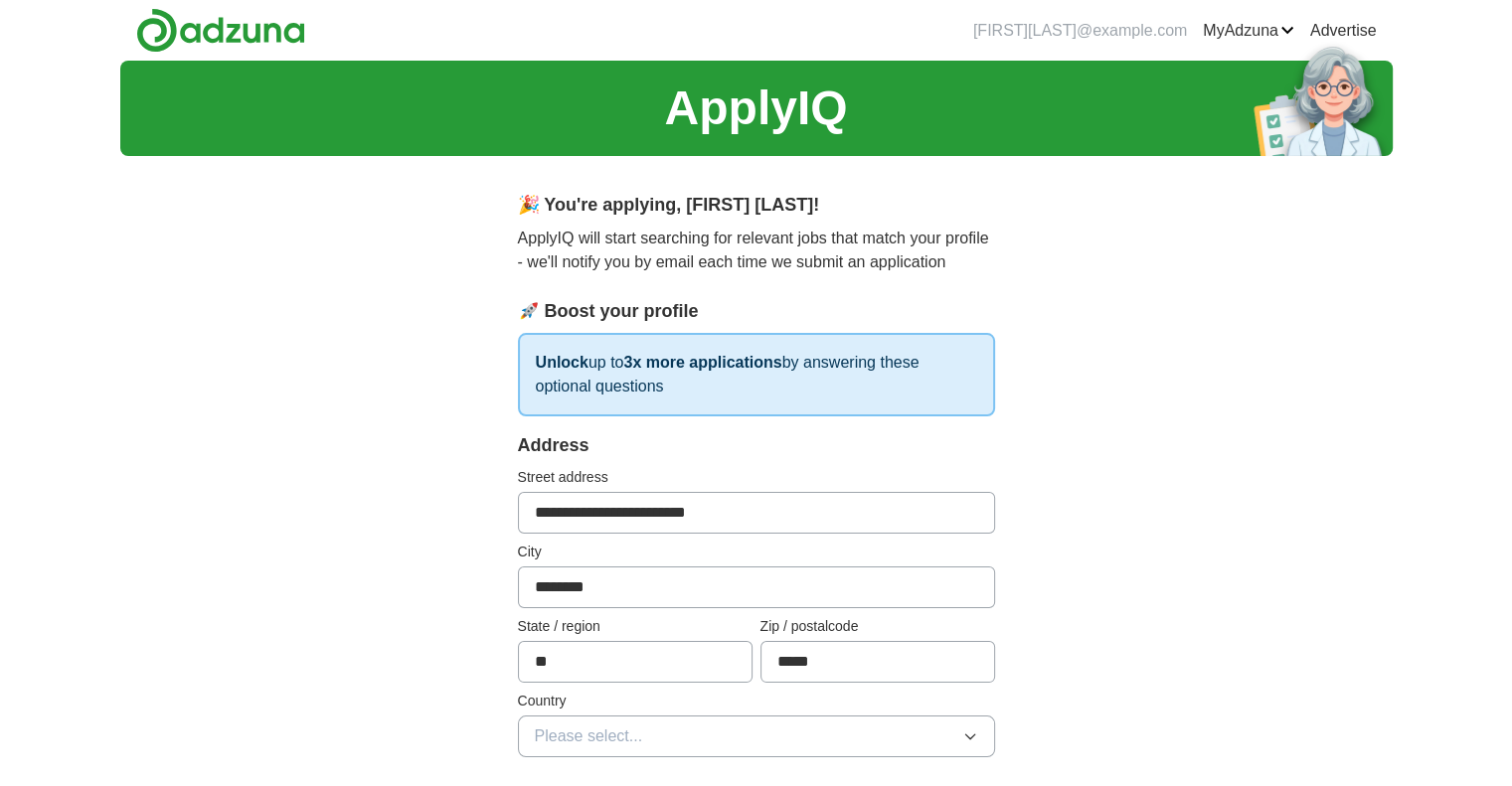 click on "Street address" at bounding box center (756, 477) 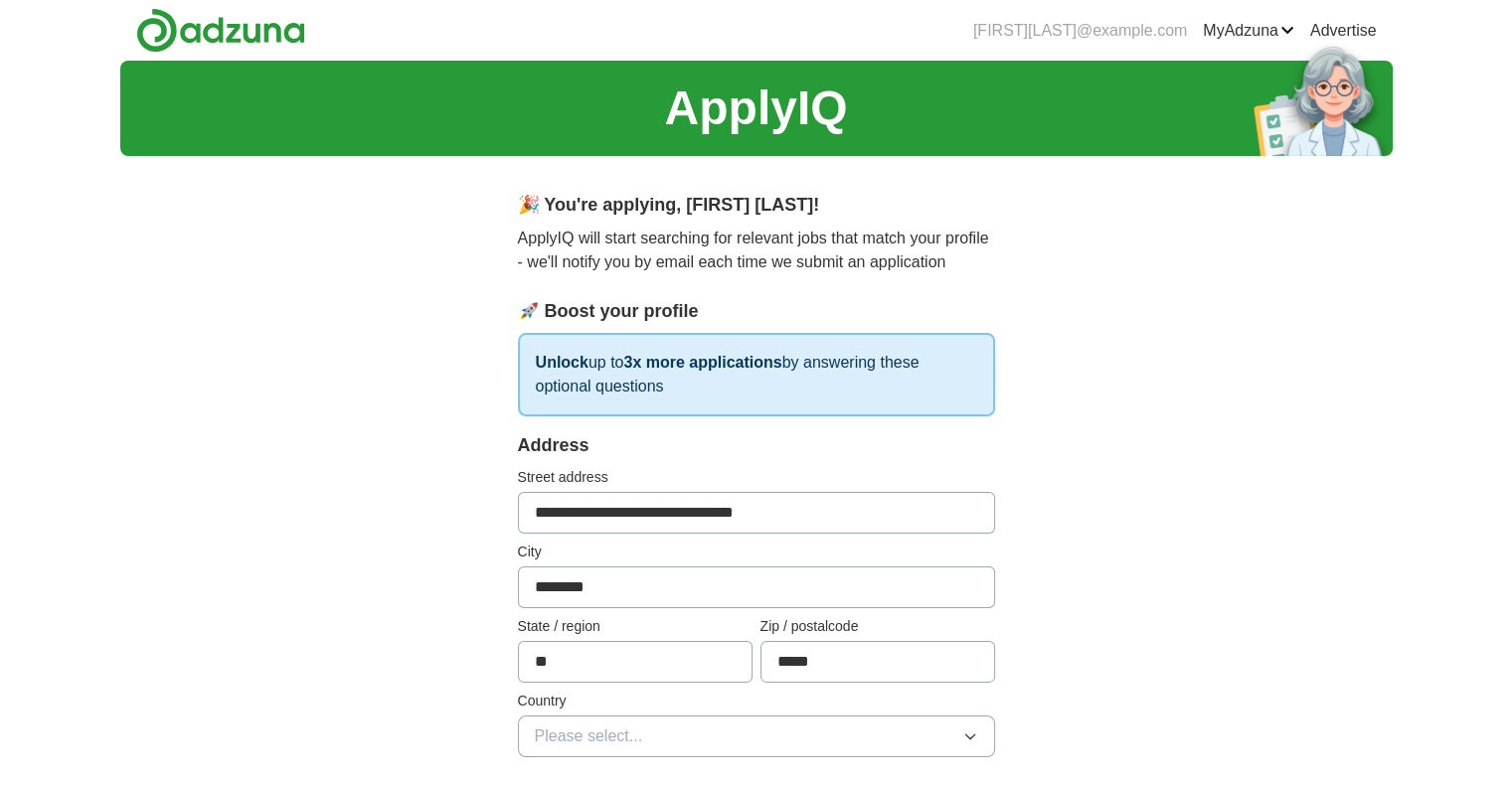 click on "**********" at bounding box center [756, 513] 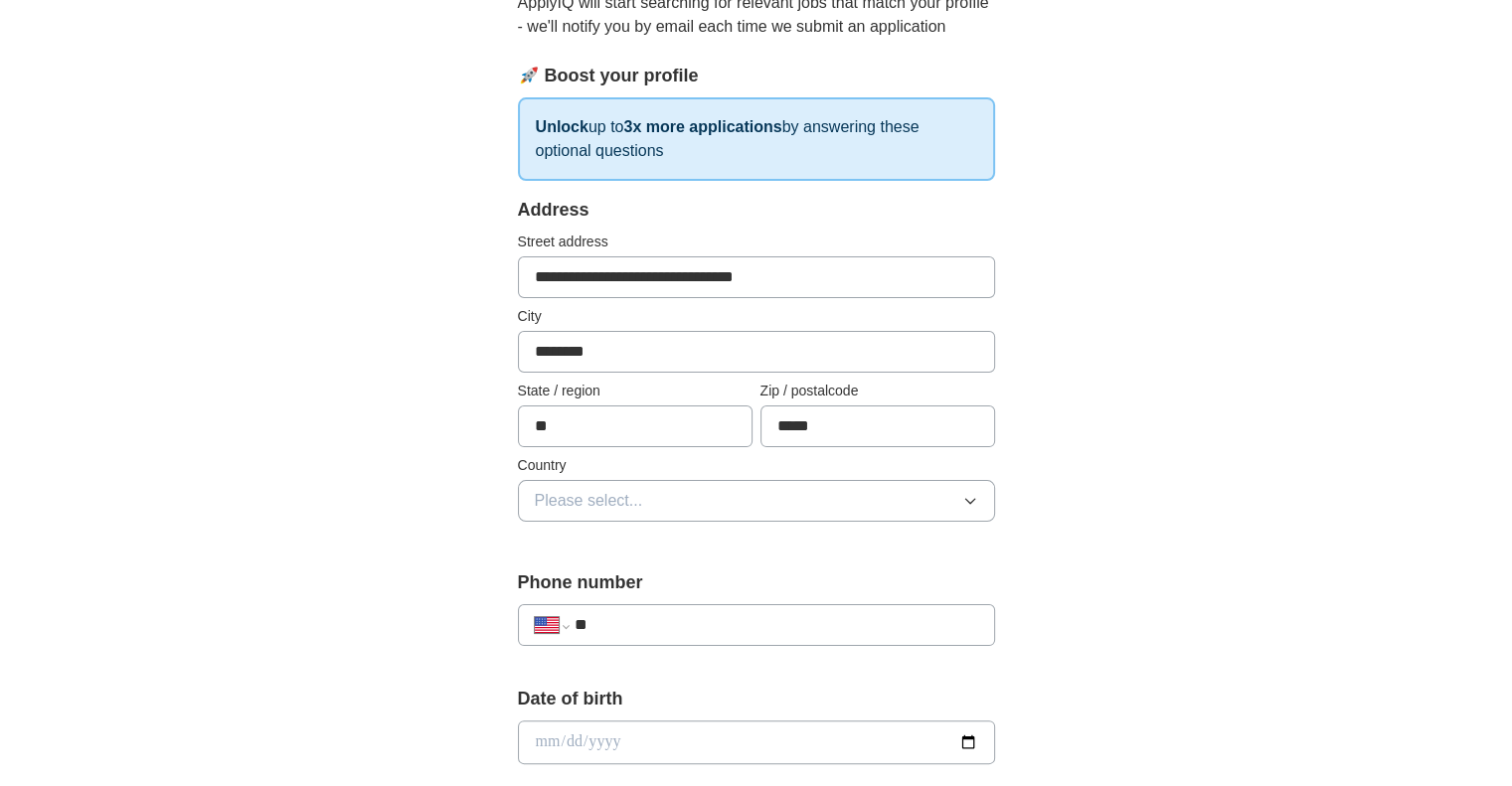 scroll, scrollTop: 238, scrollLeft: 0, axis: vertical 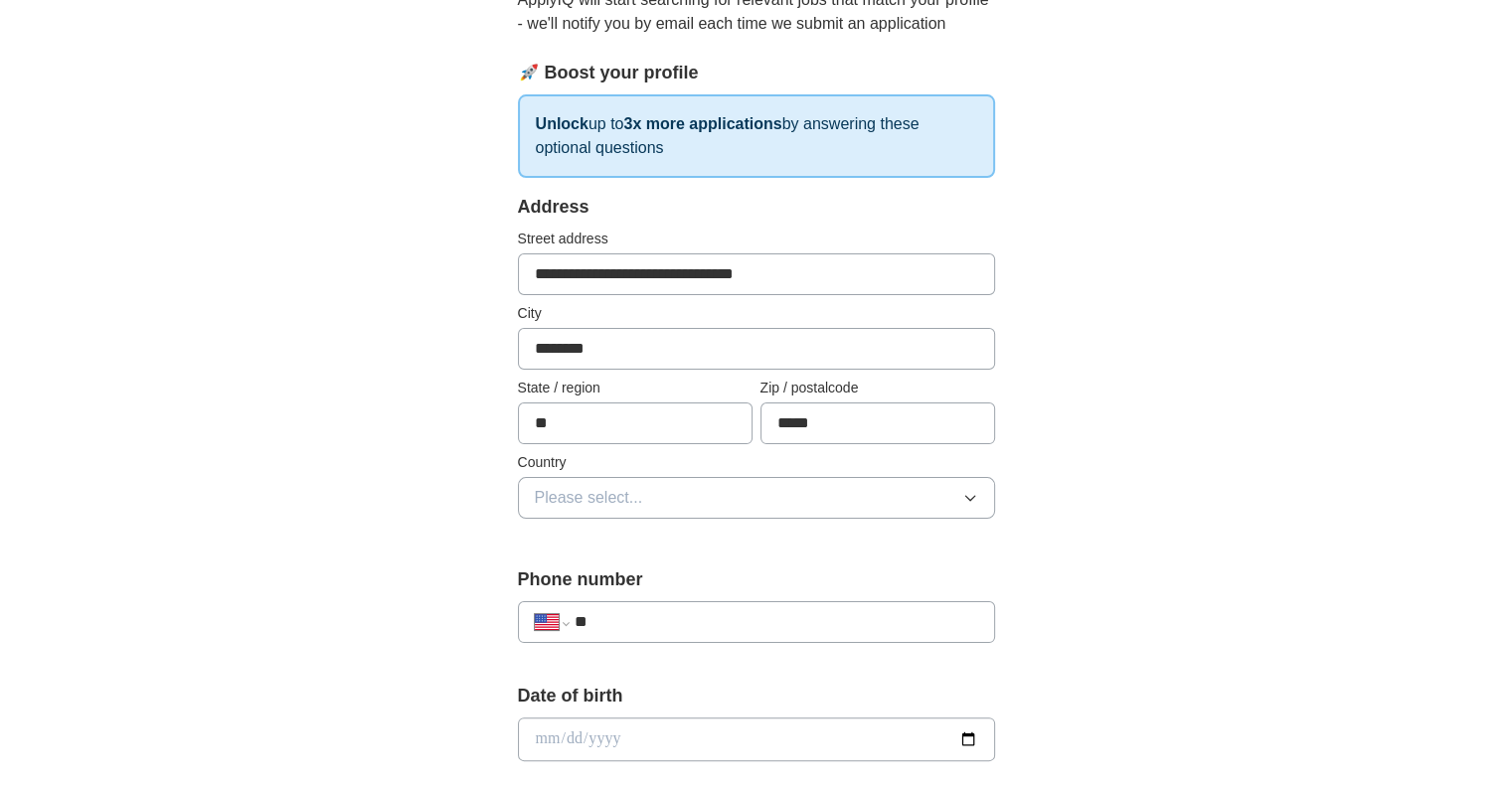 type on "**********" 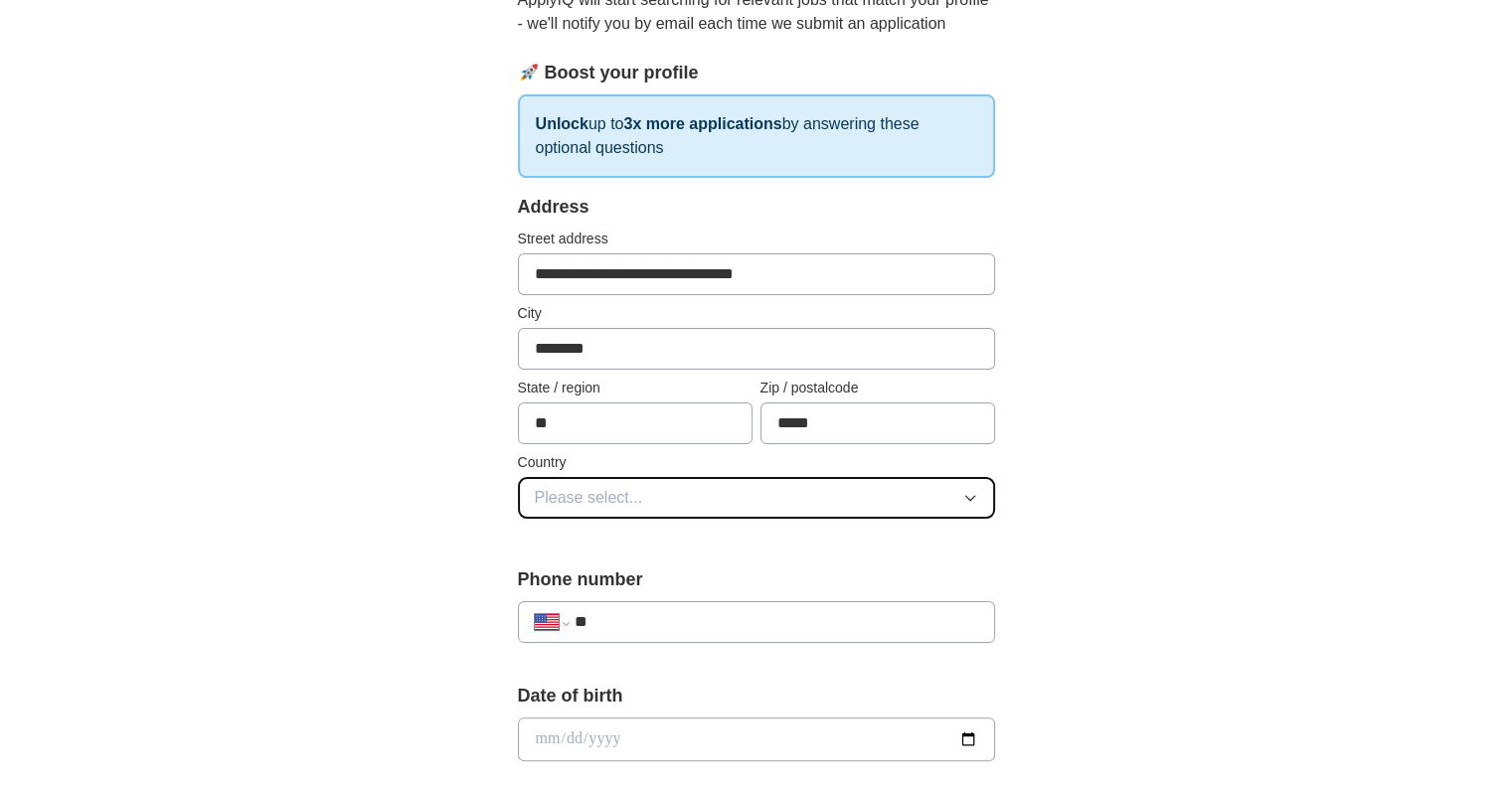 click 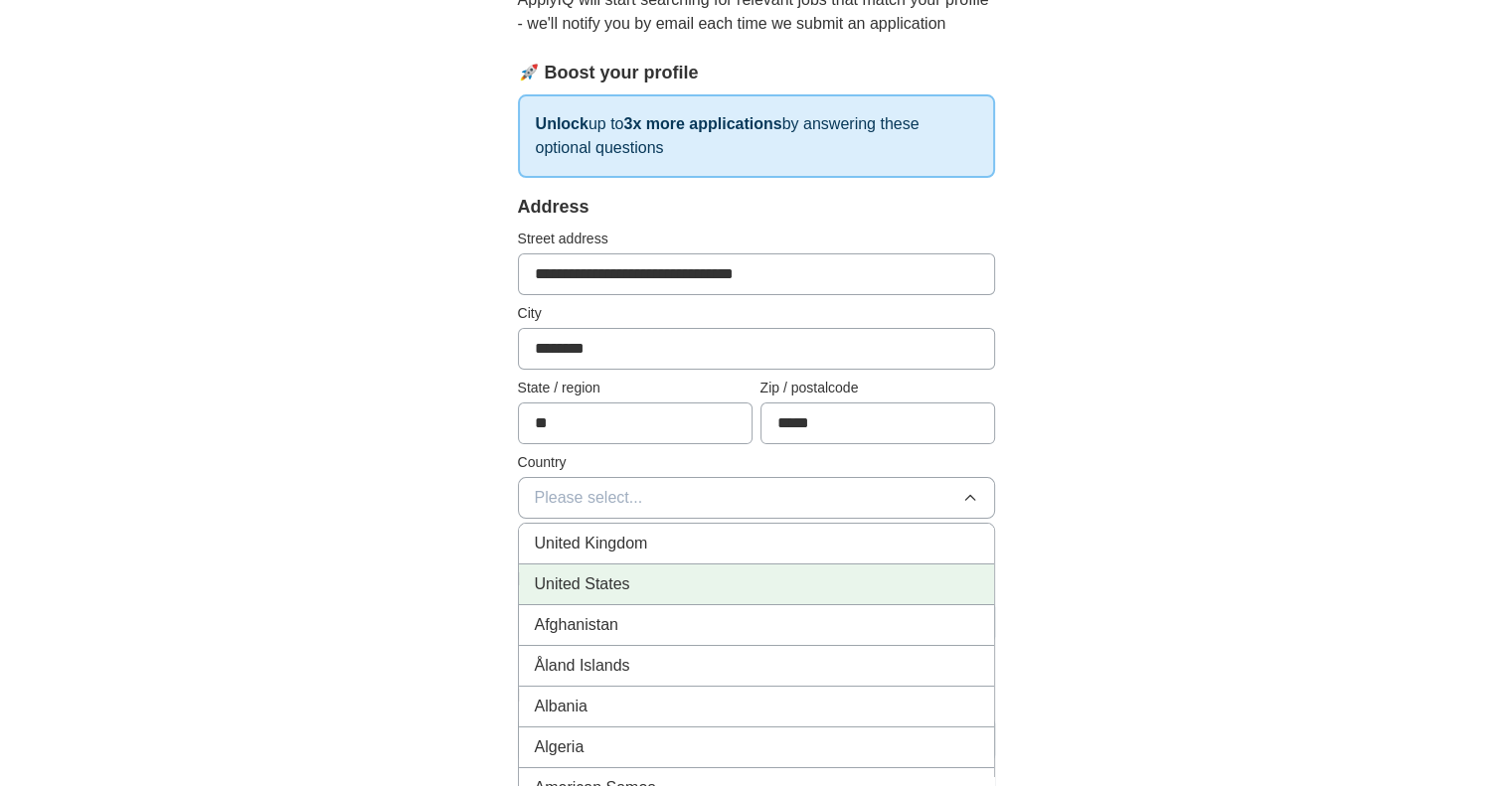 click on "United States" at bounding box center (756, 584) 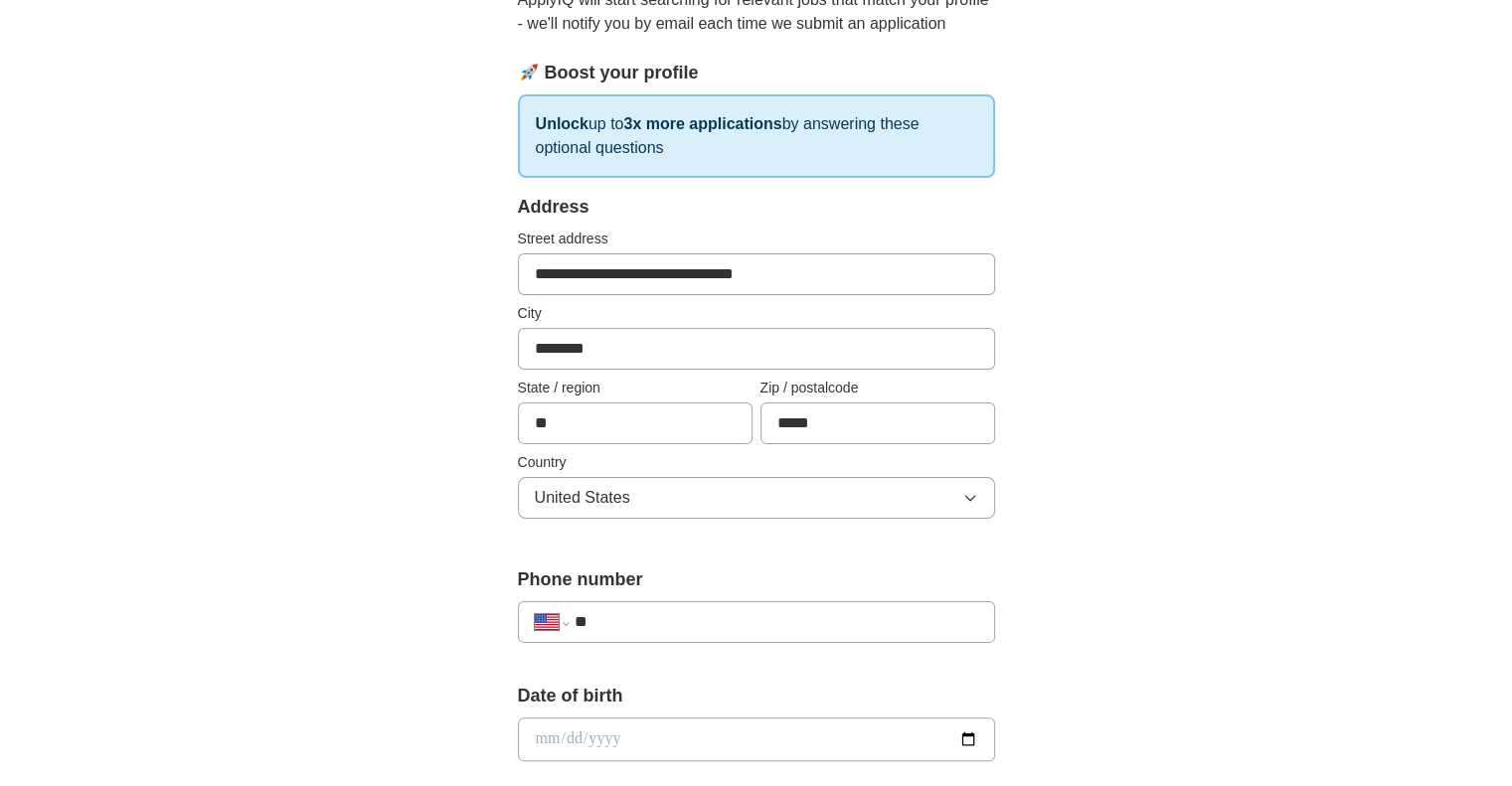 click on "**" at bounding box center [775, 622] 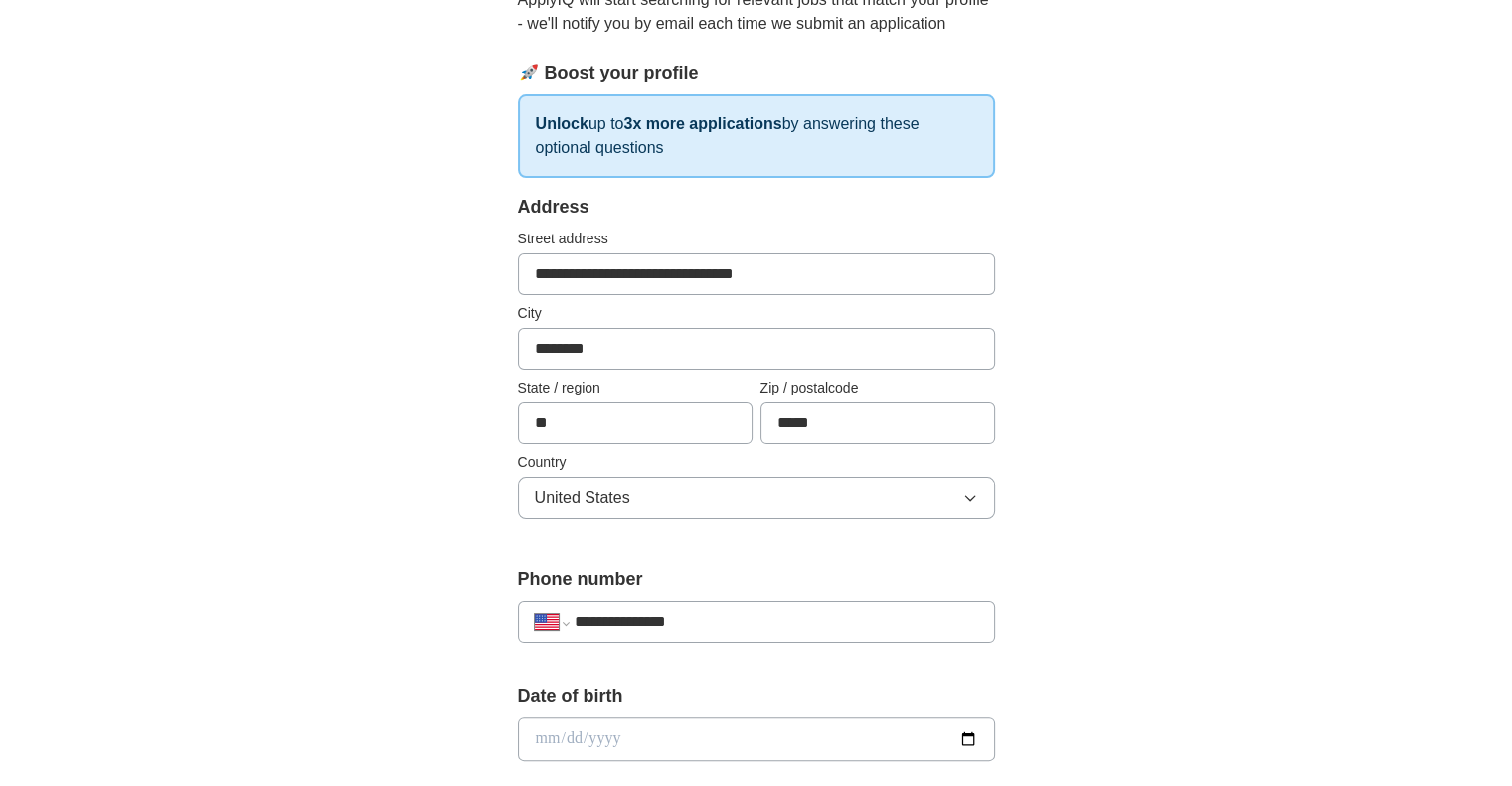 click on "**********" at bounding box center [775, 622] 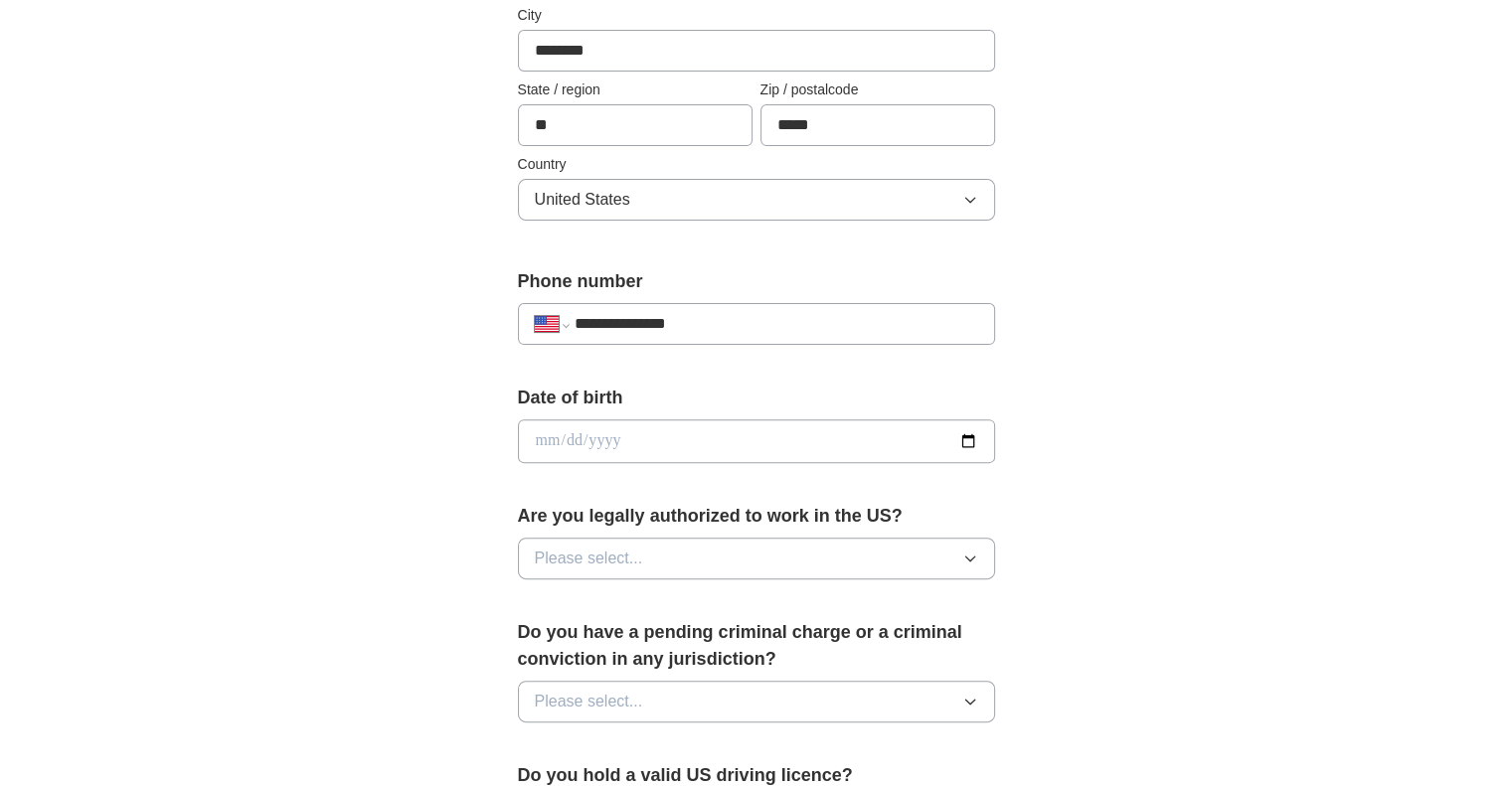 scroll, scrollTop: 550, scrollLeft: 0, axis: vertical 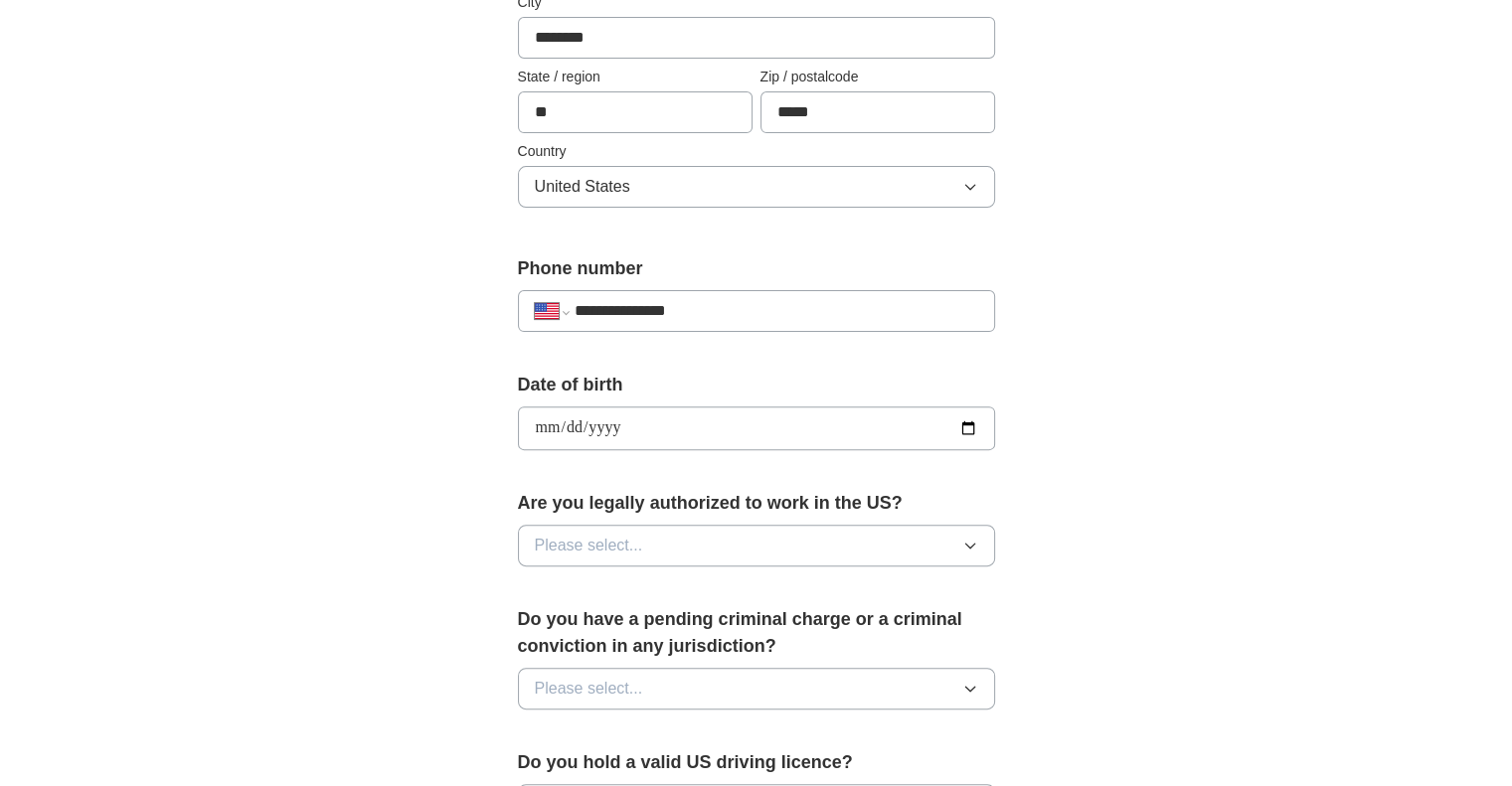 type on "**********" 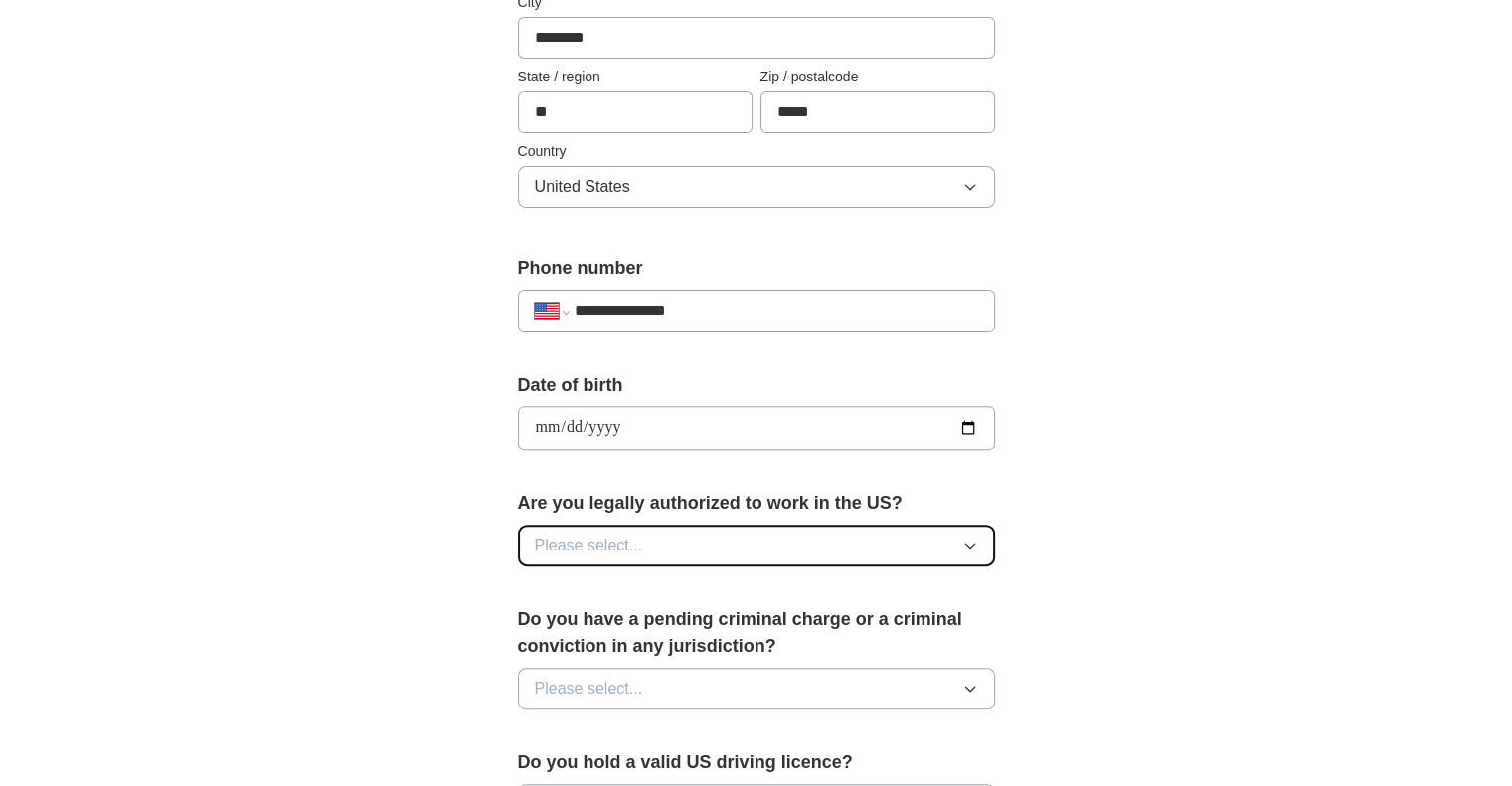 click on "Please select..." at bounding box center [756, 546] 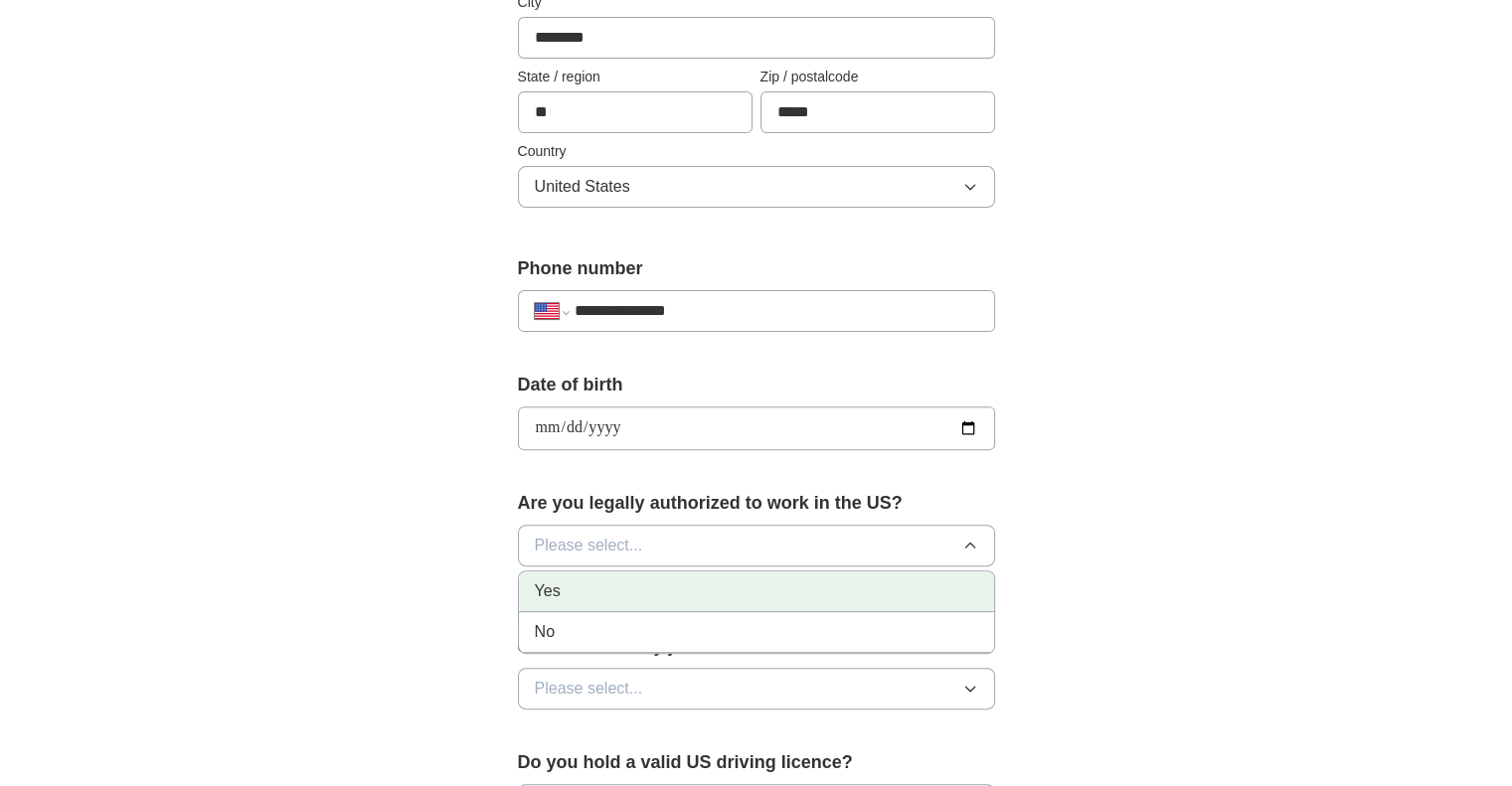 click on "Yes" at bounding box center (756, 591) 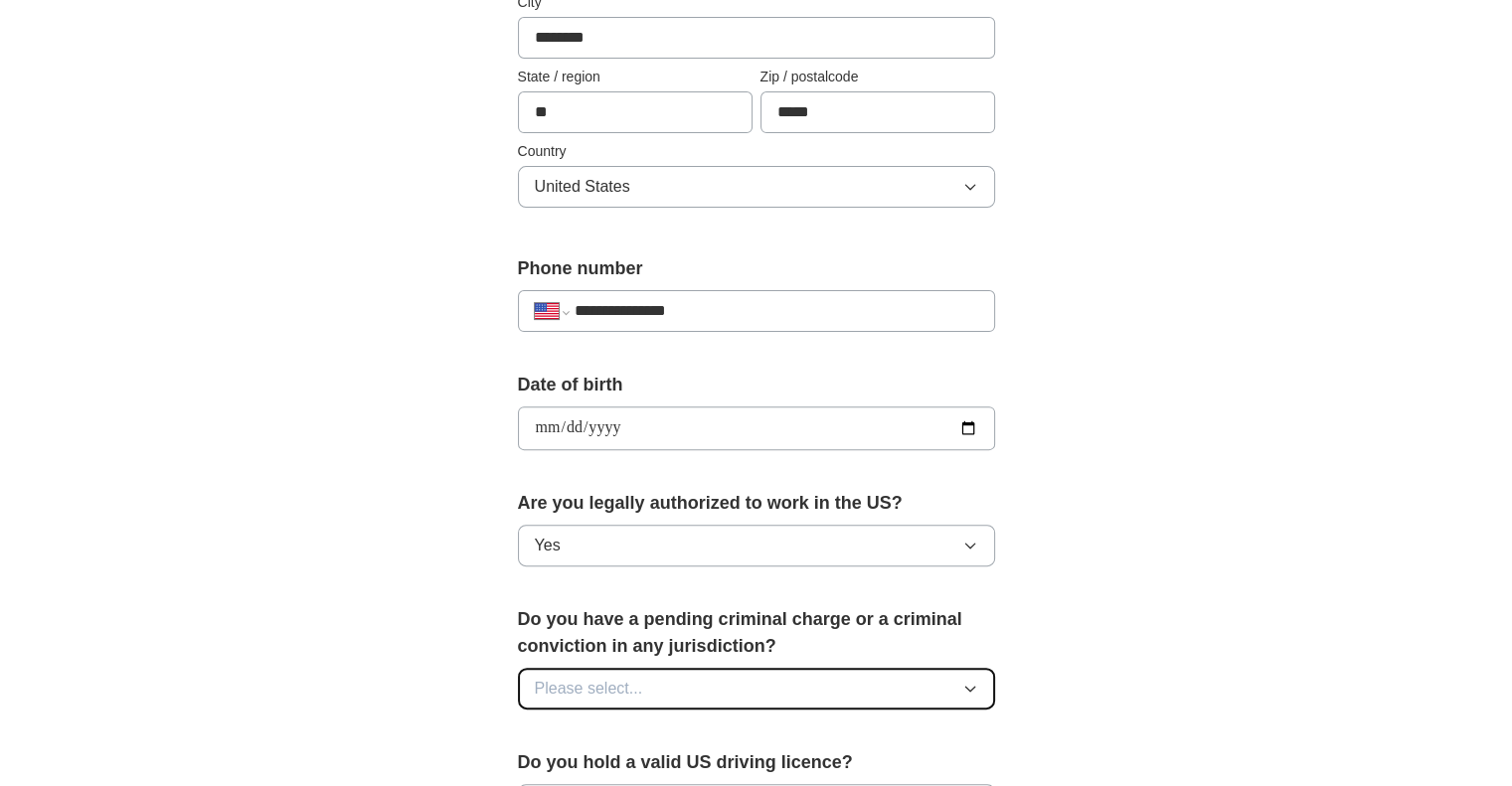 click on "Please select..." at bounding box center [756, 689] 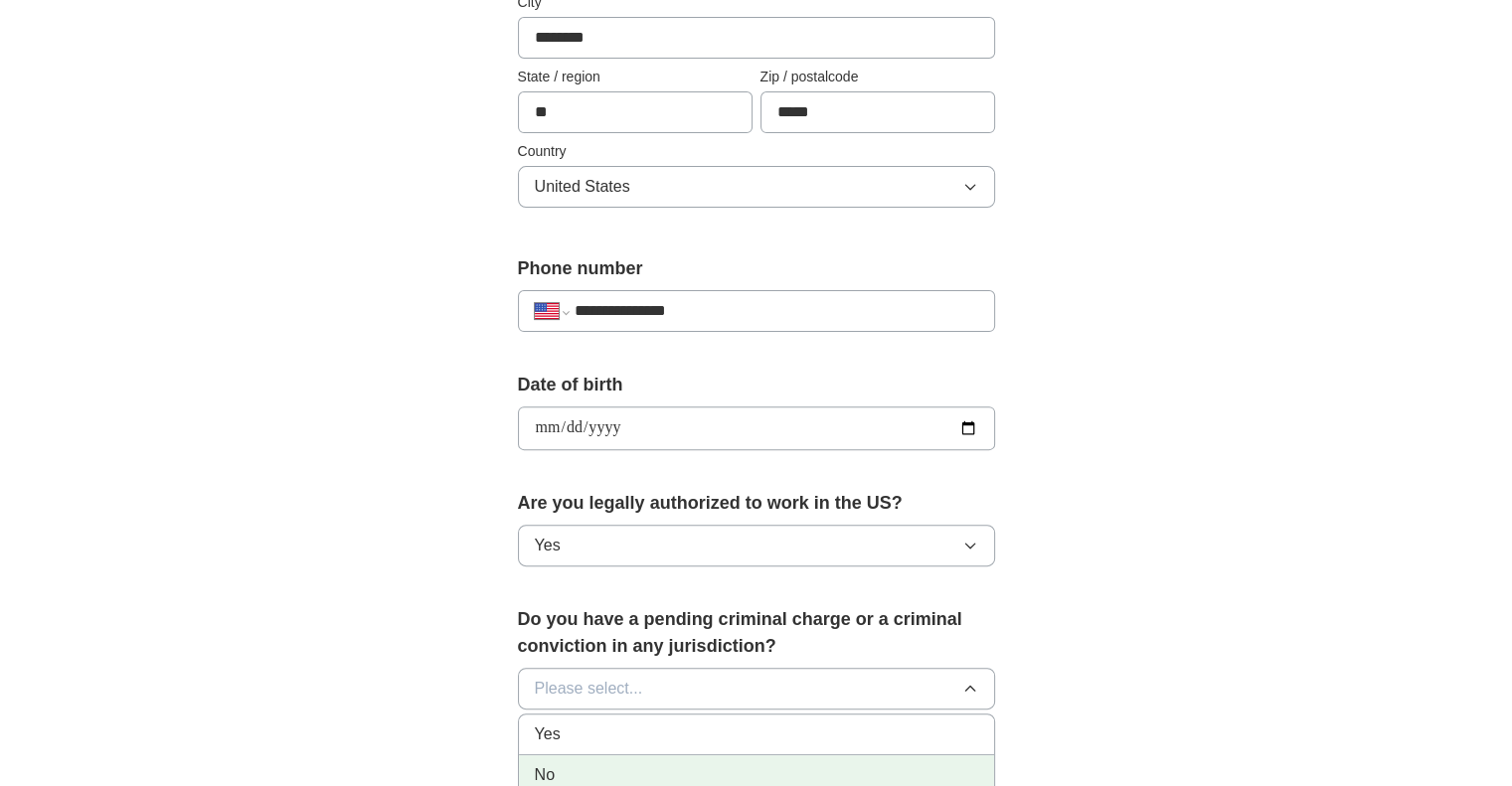 click on "No" at bounding box center (756, 775) 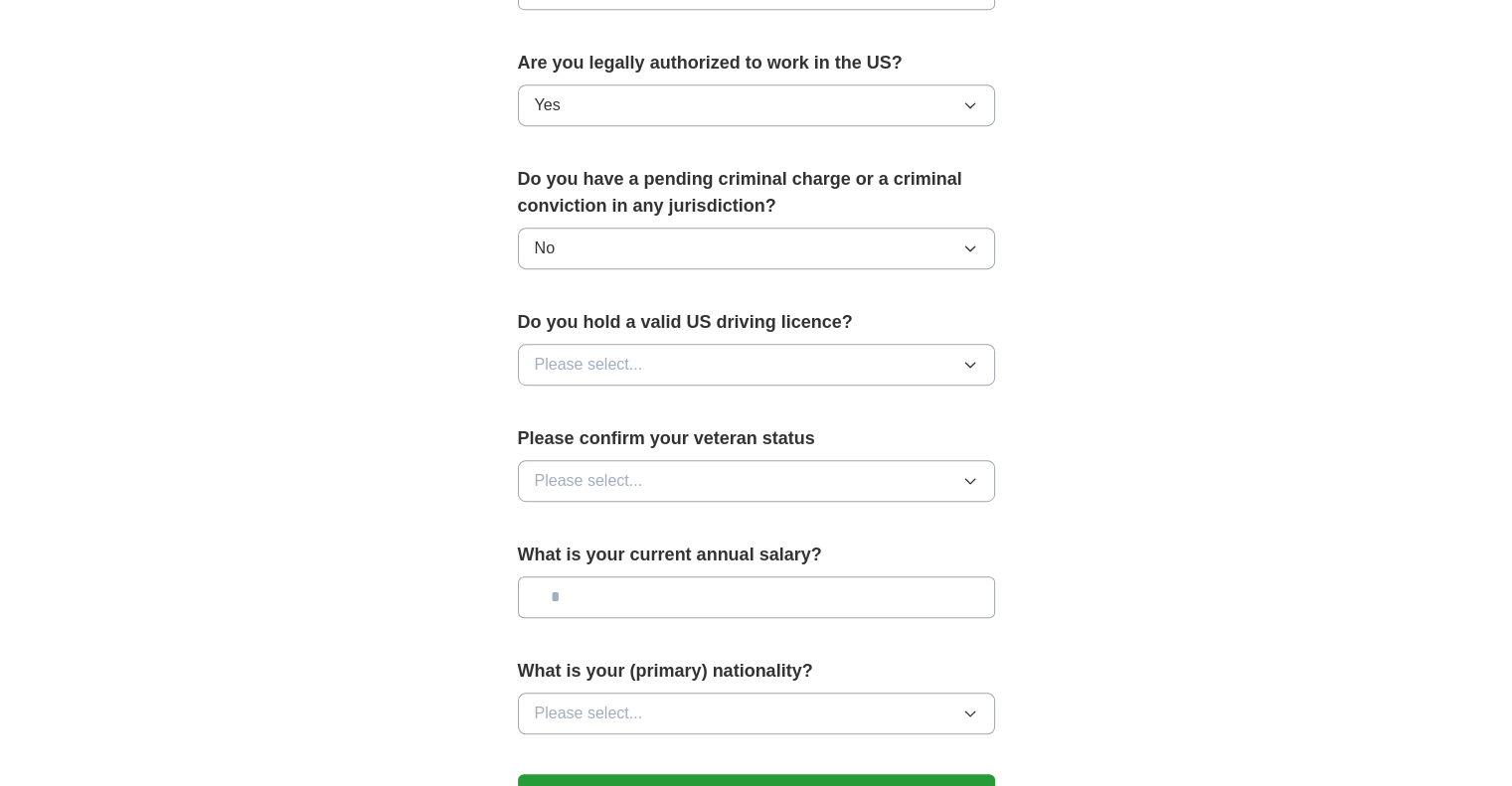 scroll, scrollTop: 986, scrollLeft: 0, axis: vertical 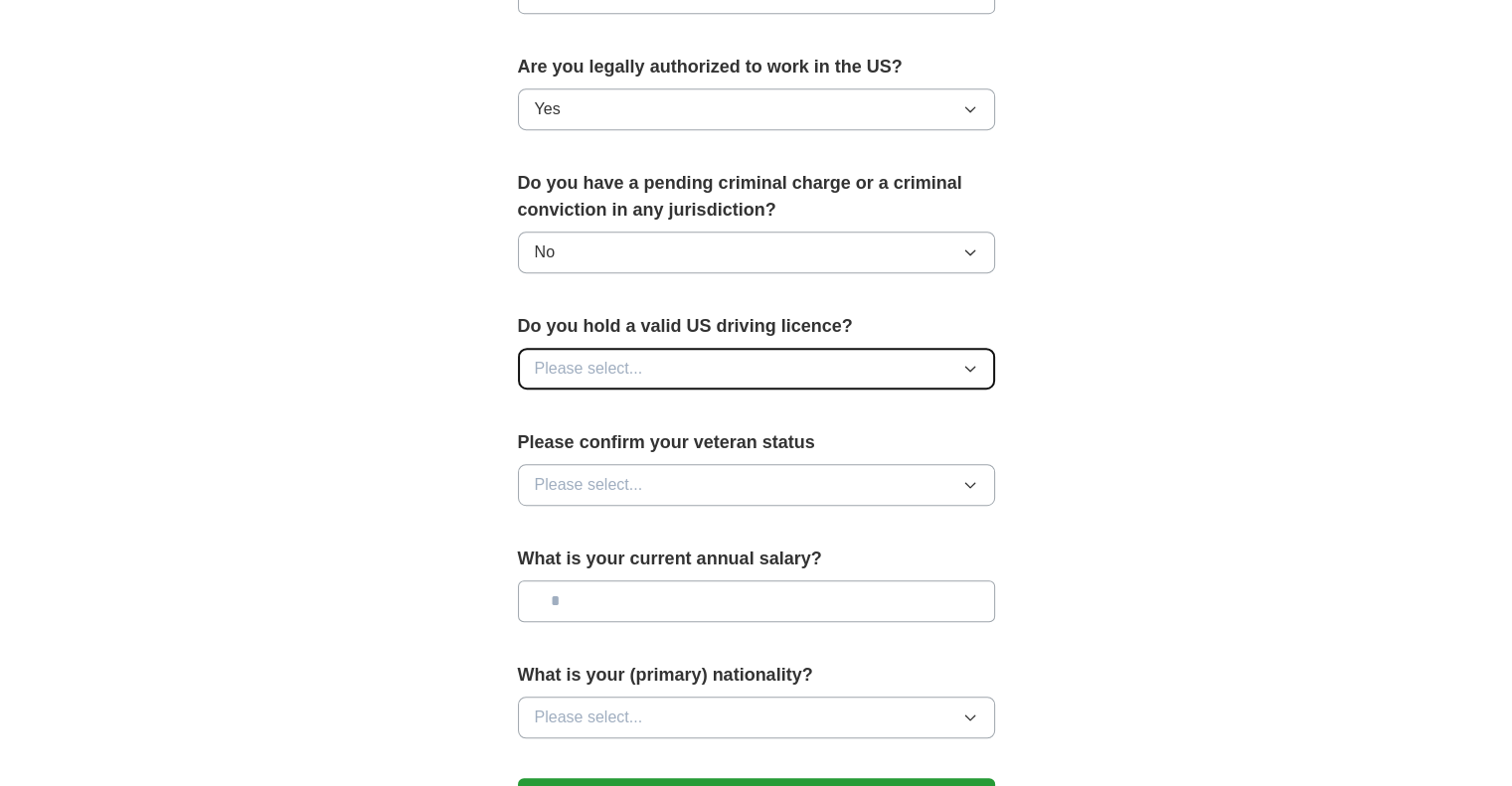 click on "Please select..." at bounding box center (756, 369) 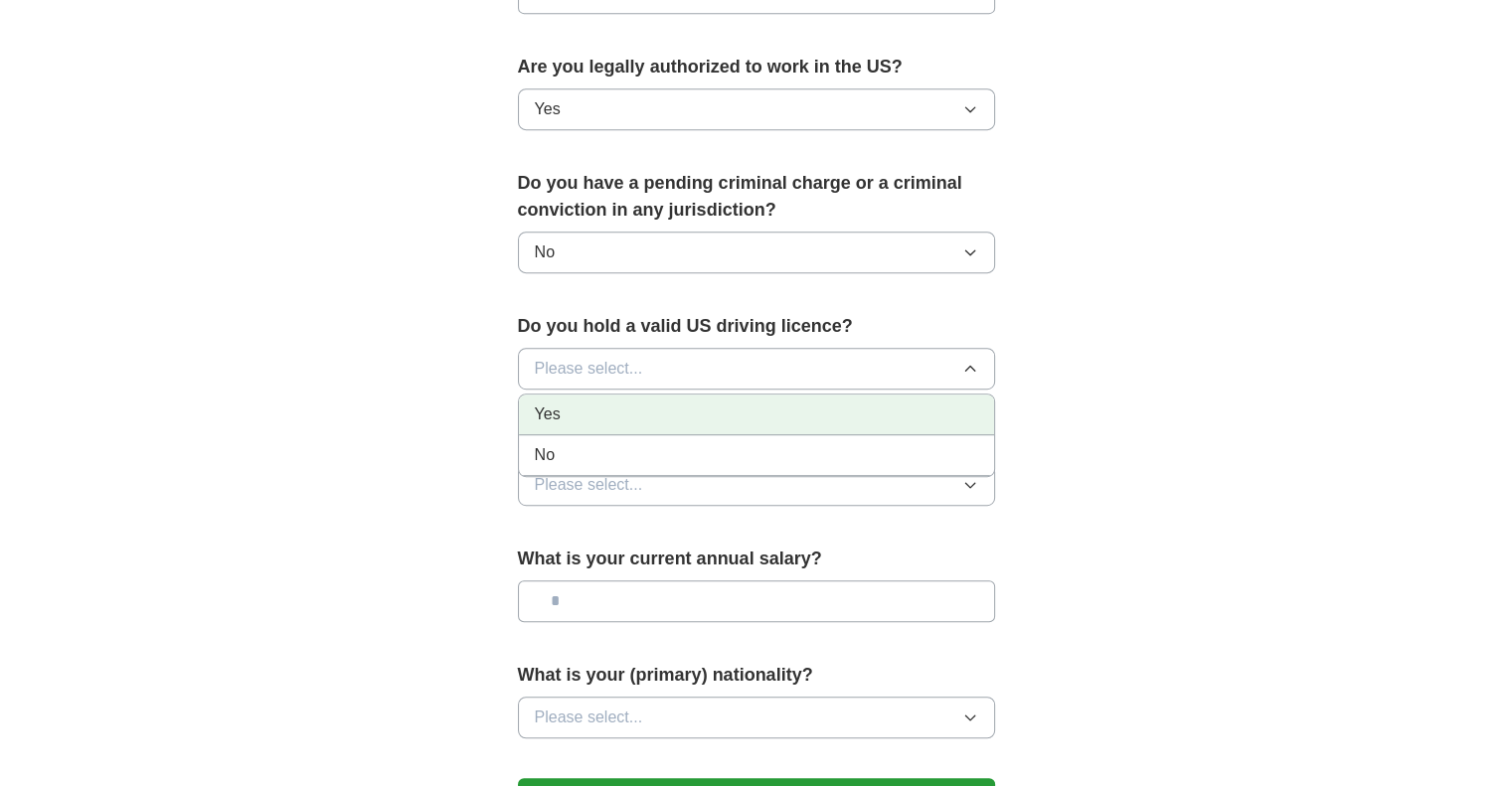 click on "Yes" at bounding box center (756, 414) 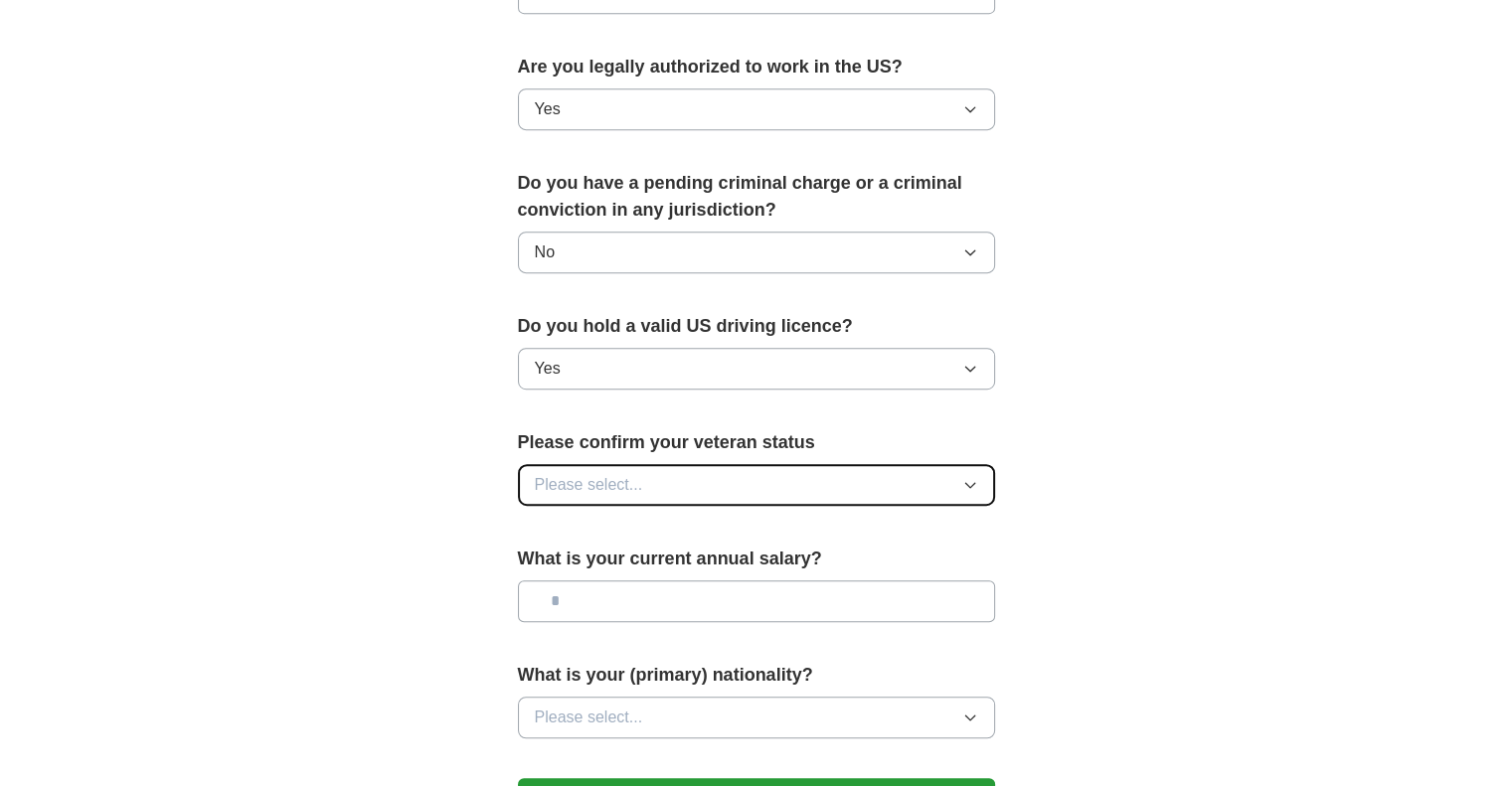 click on "Please select..." at bounding box center [756, 485] 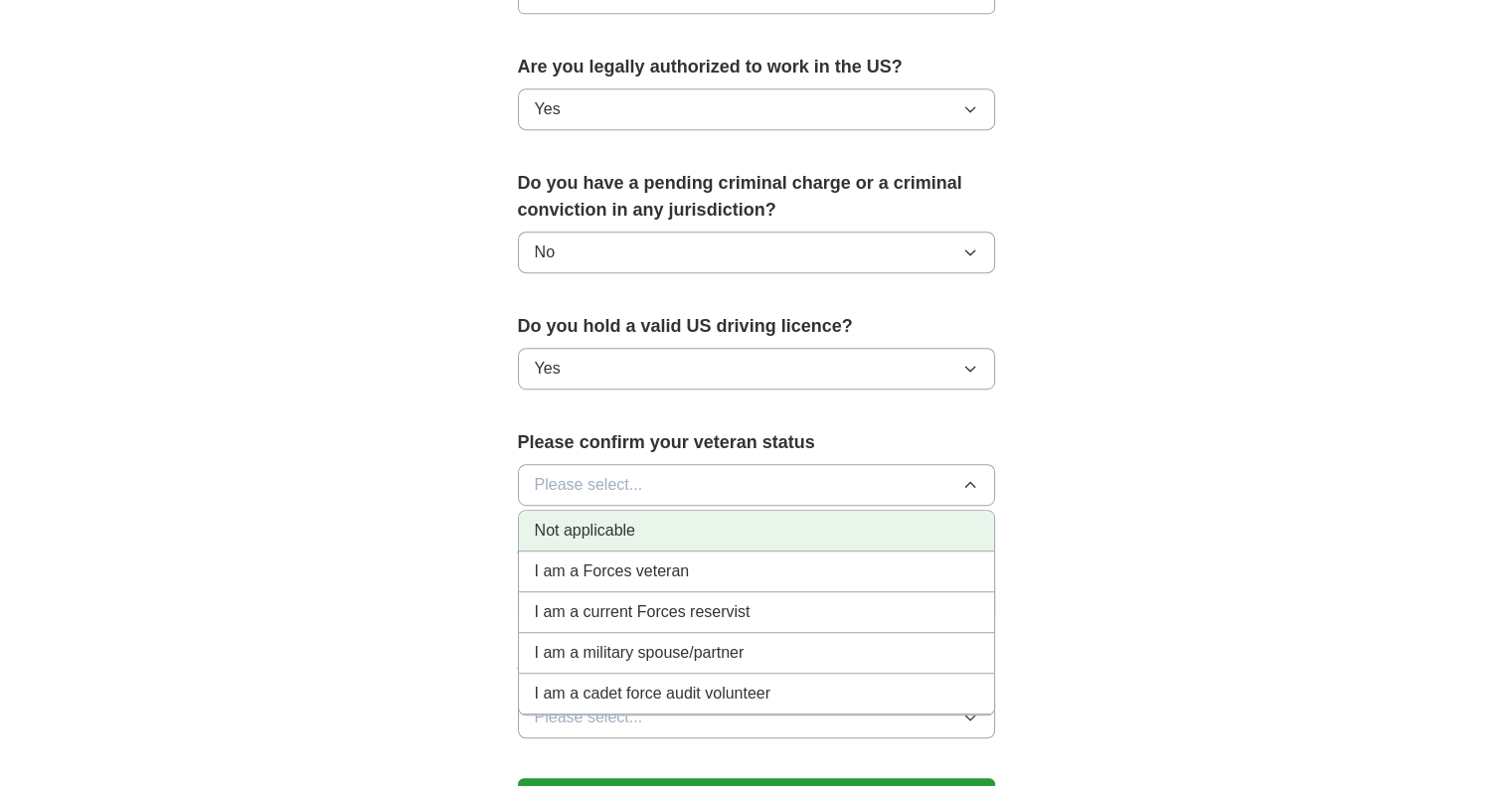 click on "Not applicable" at bounding box center [585, 531] 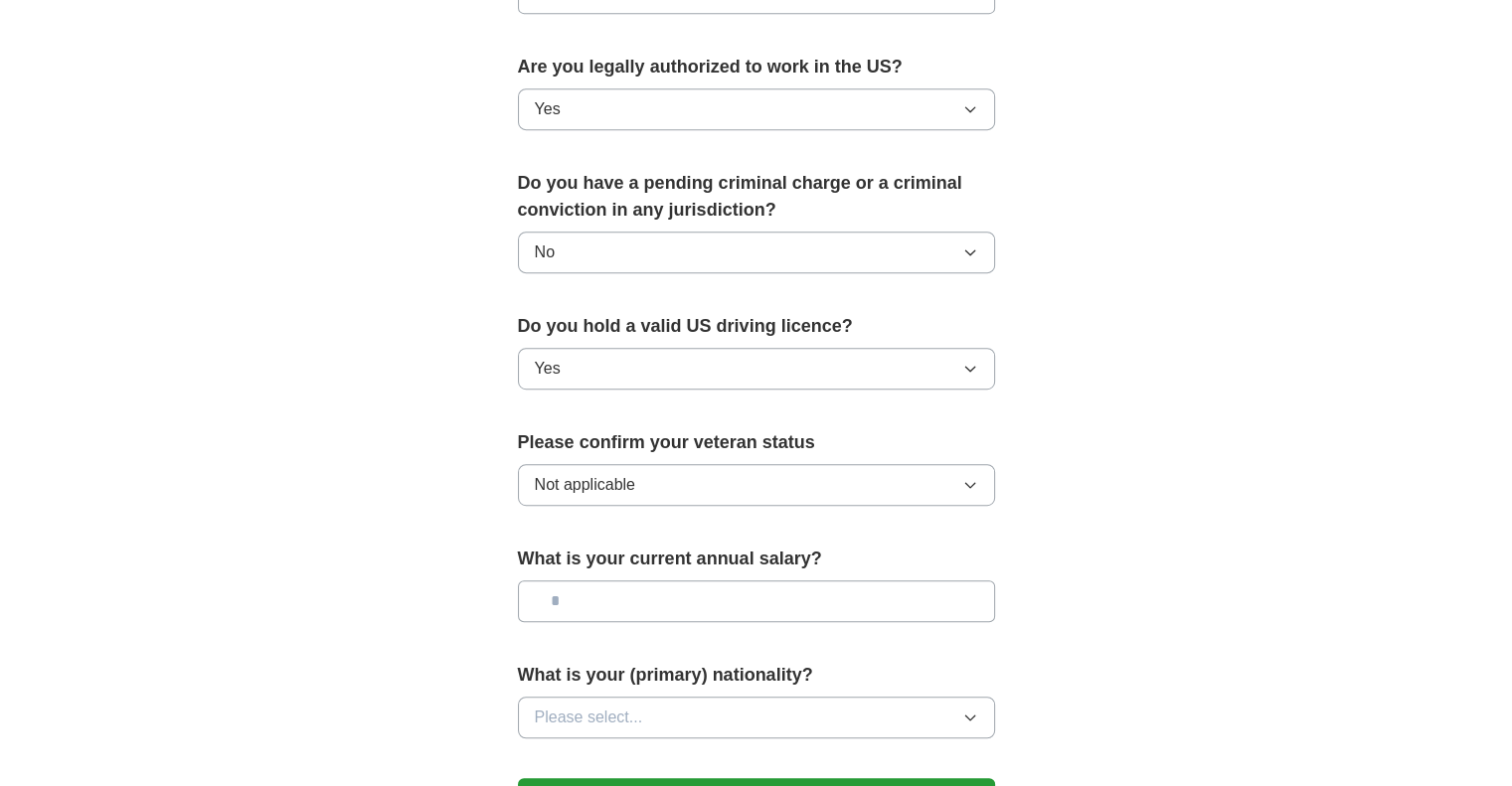 click at bounding box center (756, 601) 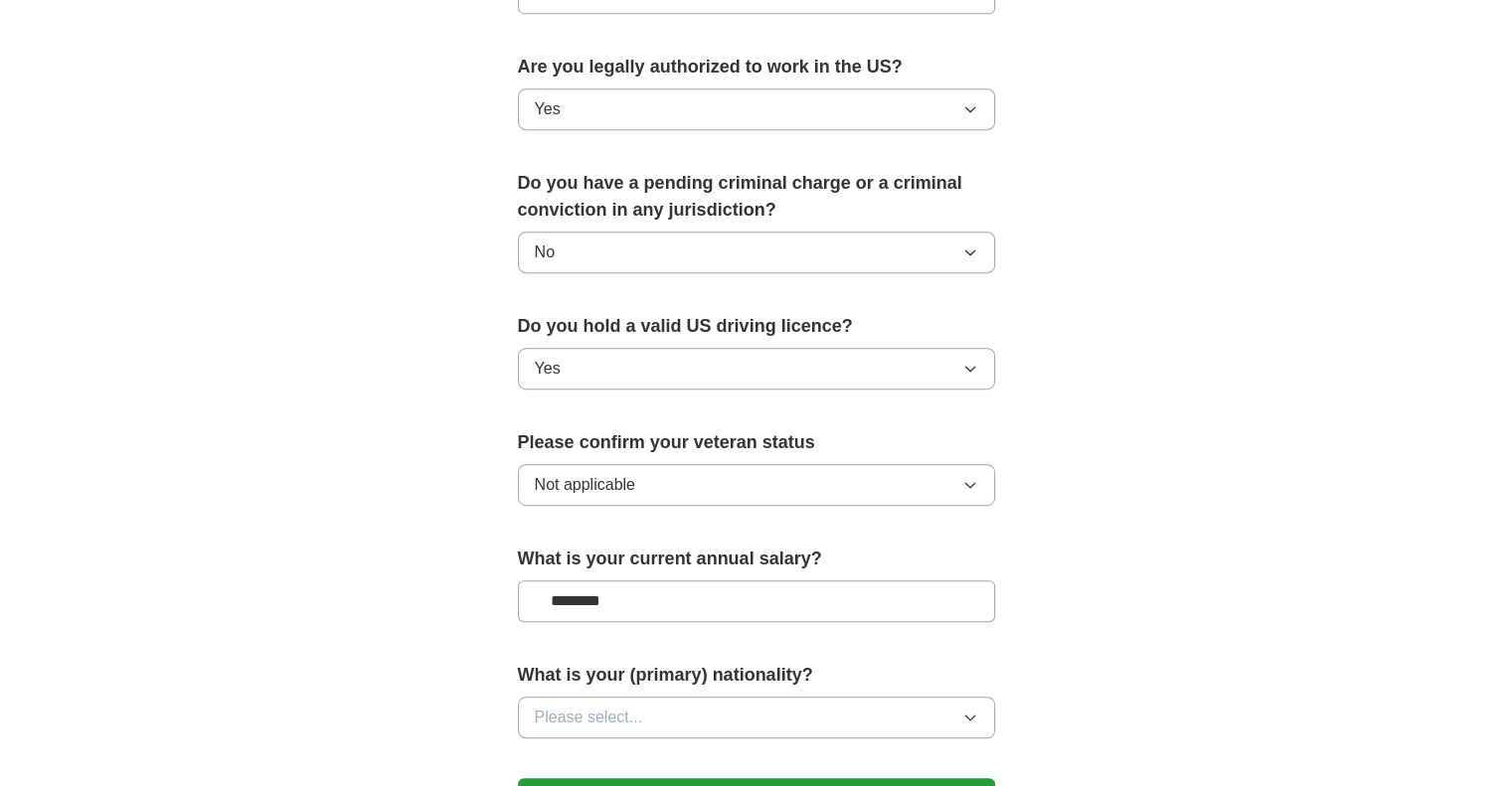 click on "********" at bounding box center (756, 601) 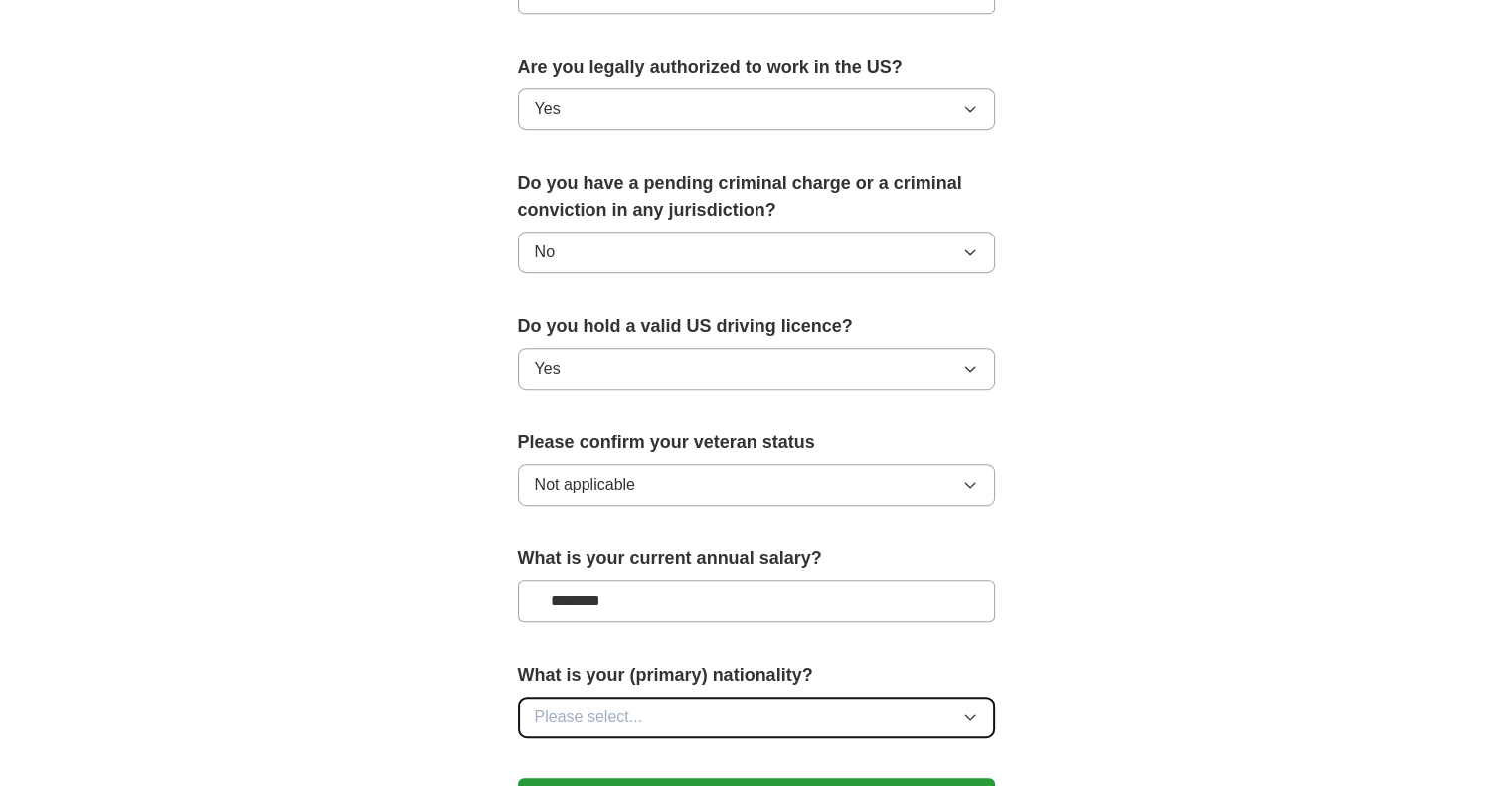 click on "Please select..." at bounding box center [756, 717] 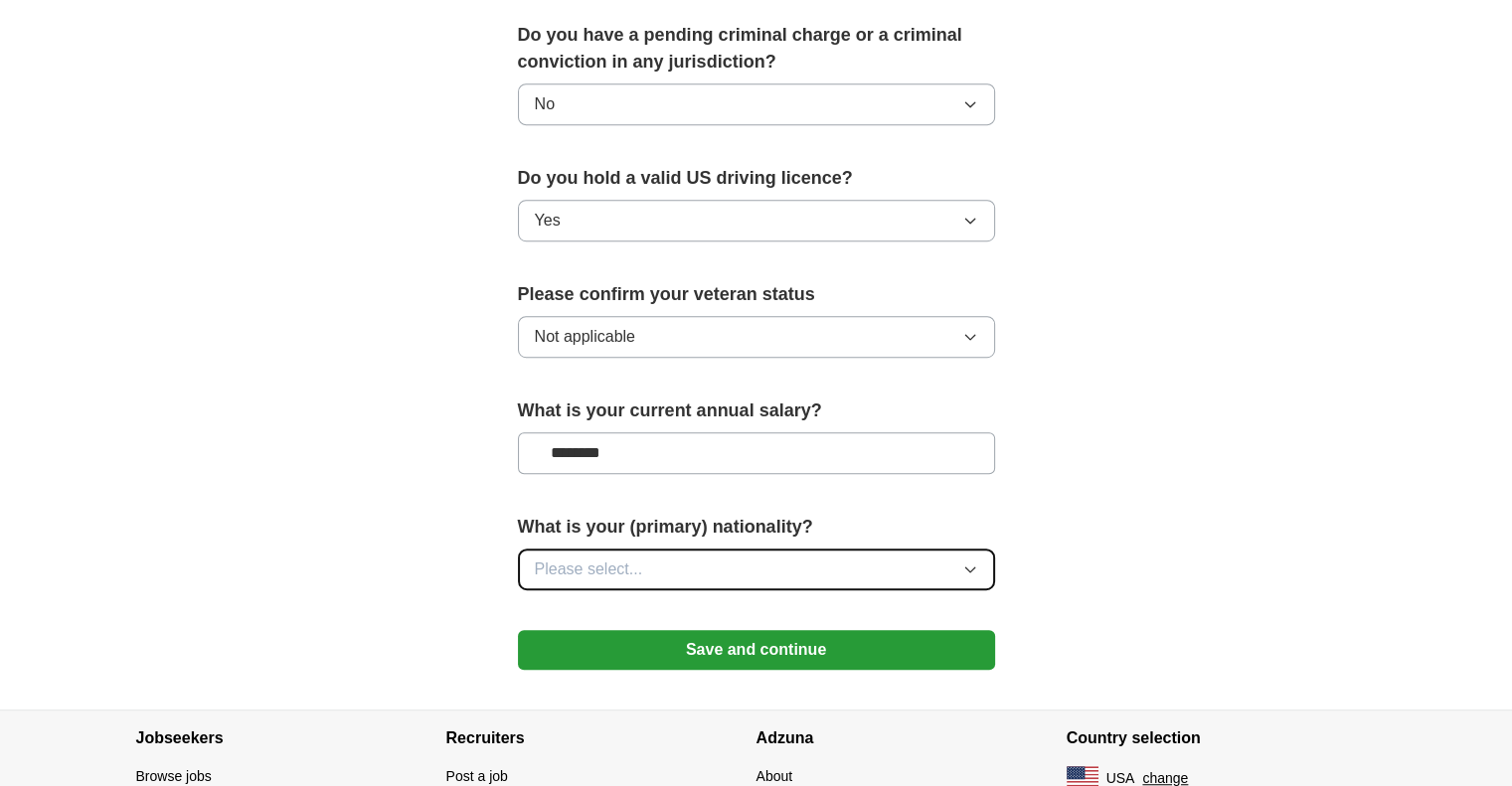 scroll, scrollTop: 1252, scrollLeft: 0, axis: vertical 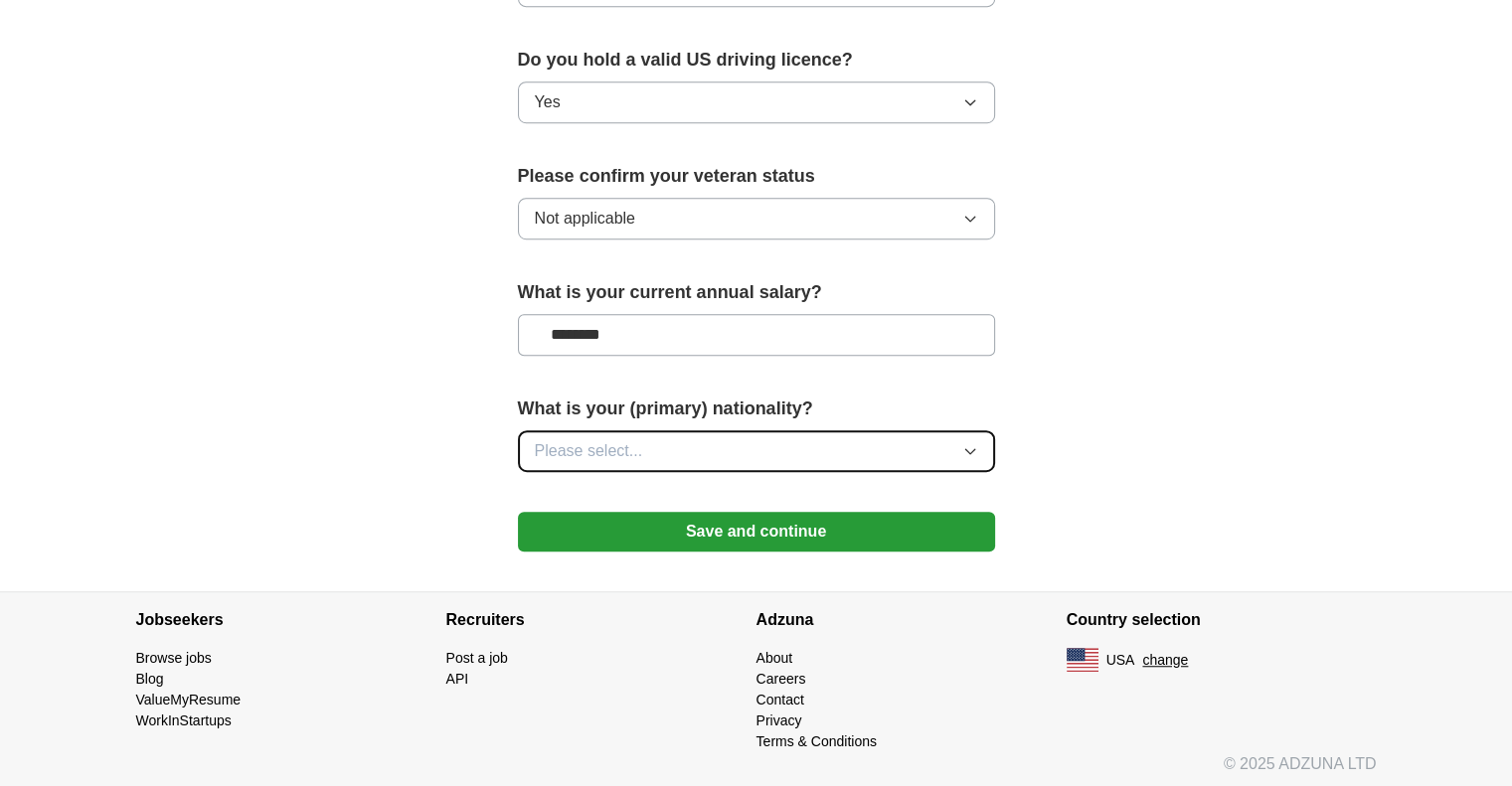 click on "Please select..." at bounding box center (756, 451) 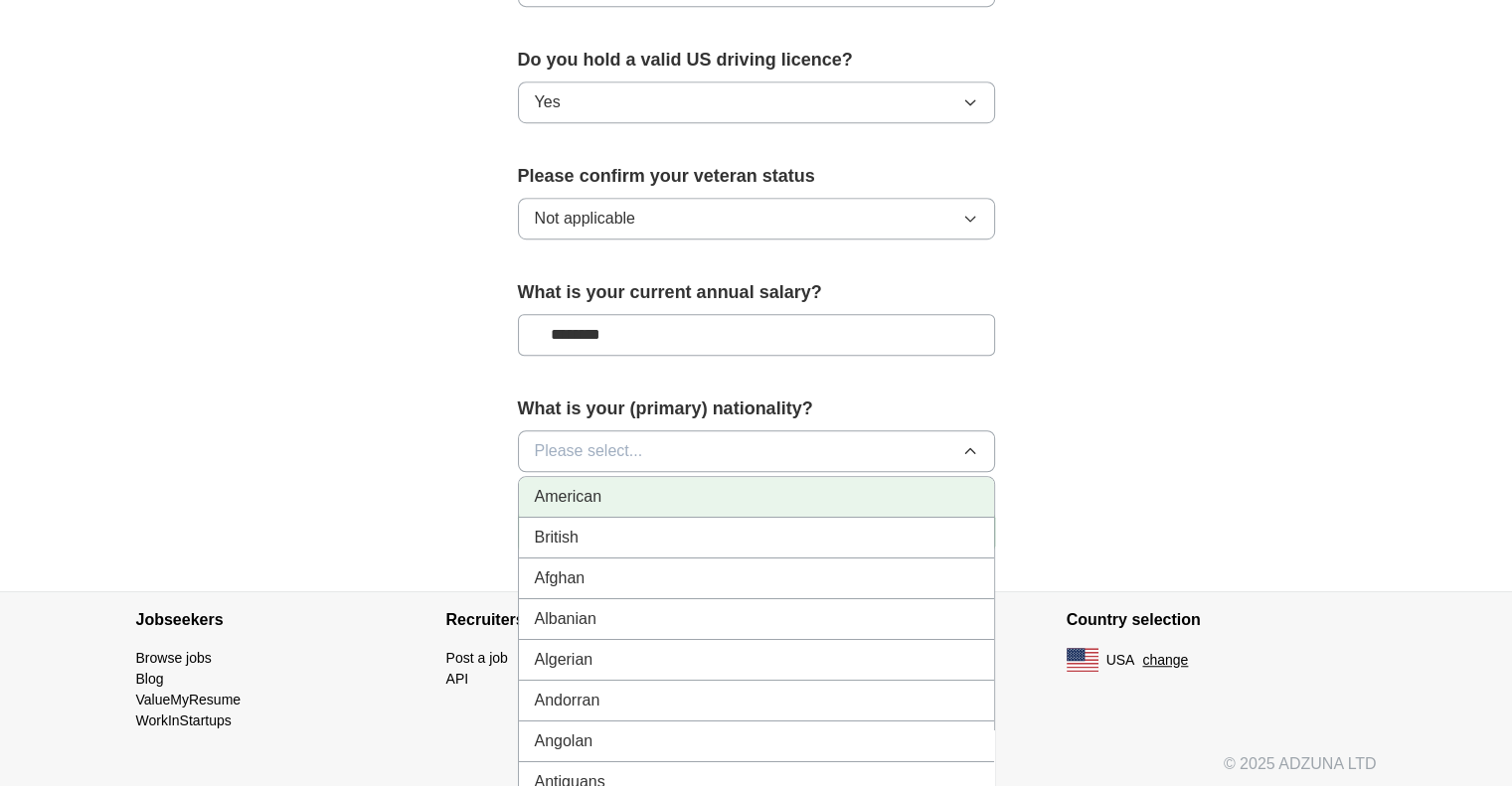 click on "American" at bounding box center (756, 497) 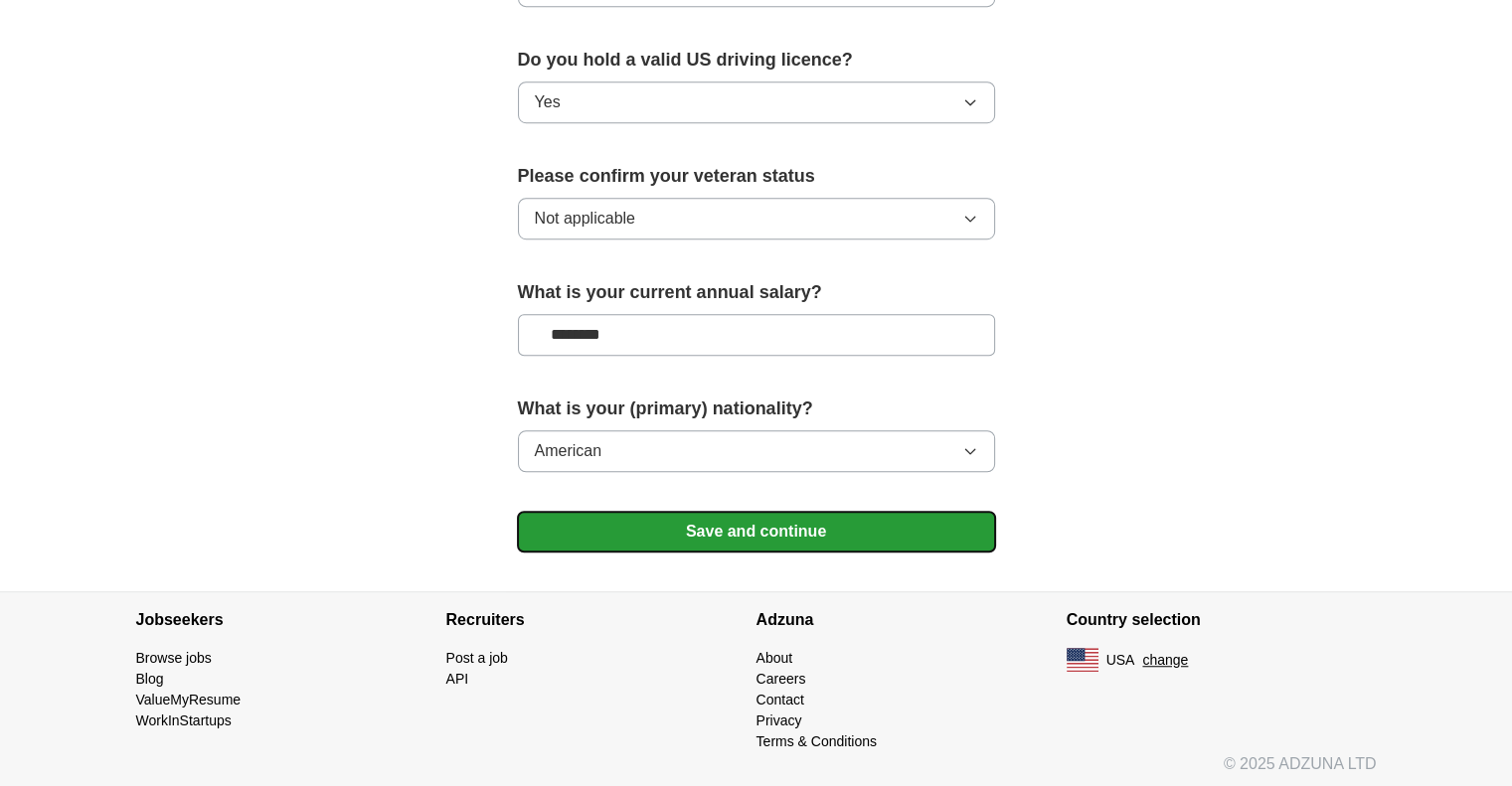 click on "Save and continue" at bounding box center (756, 532) 